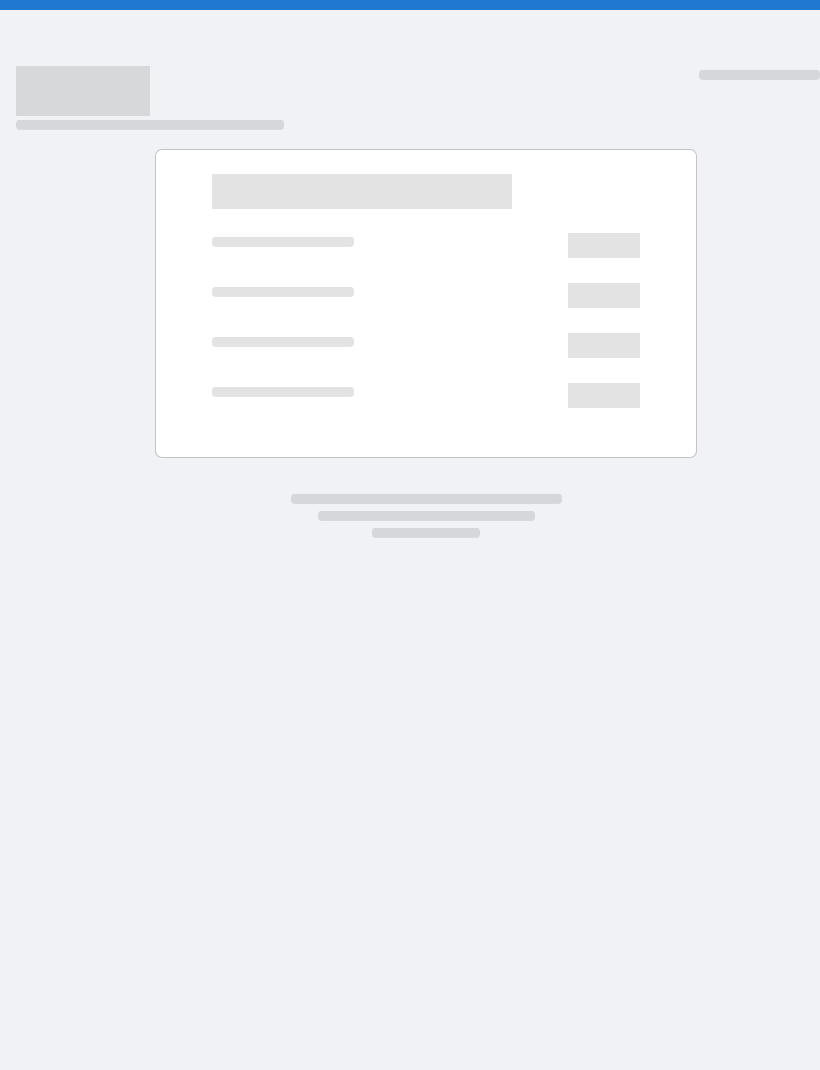 scroll, scrollTop: 0, scrollLeft: 0, axis: both 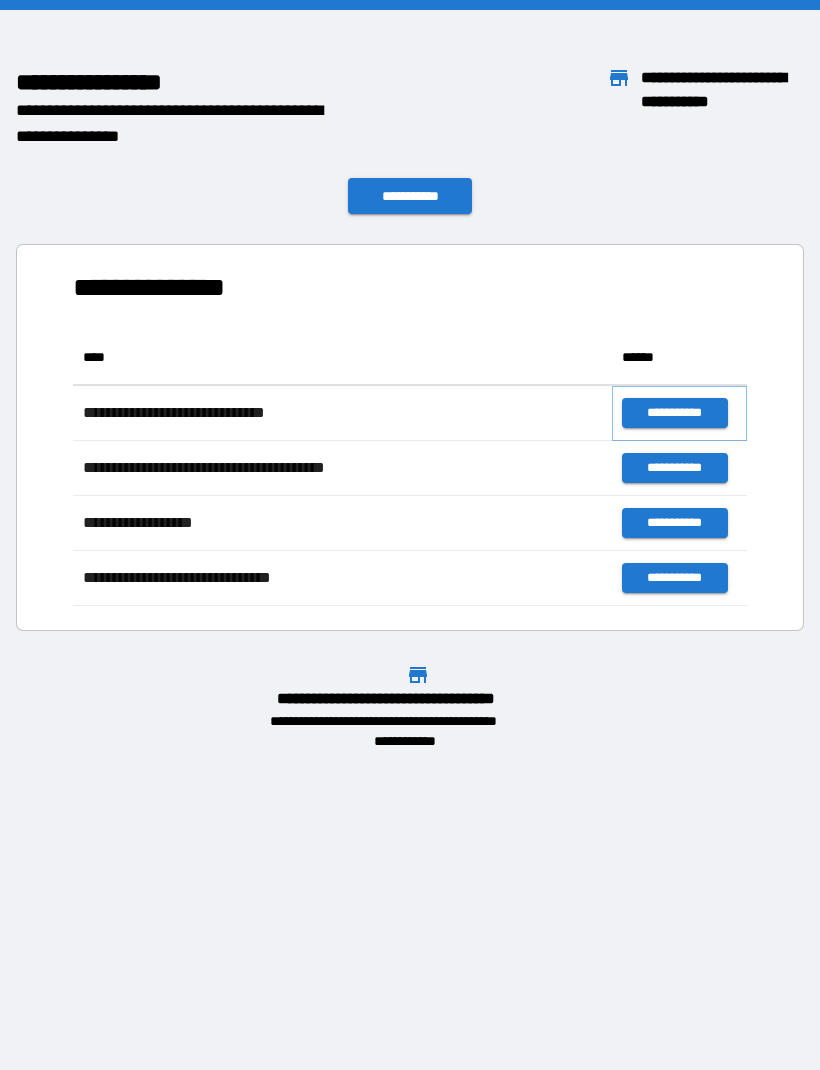 click on "**********" at bounding box center [674, 413] 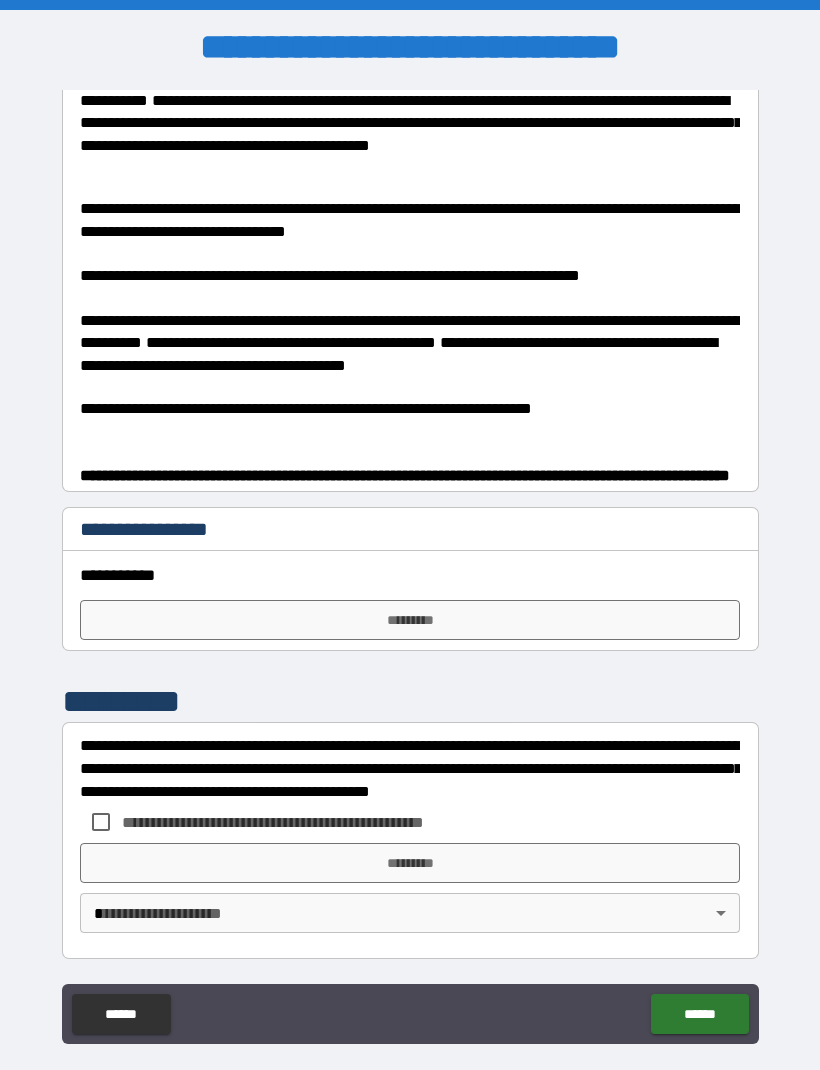 scroll, scrollTop: 830, scrollLeft: 0, axis: vertical 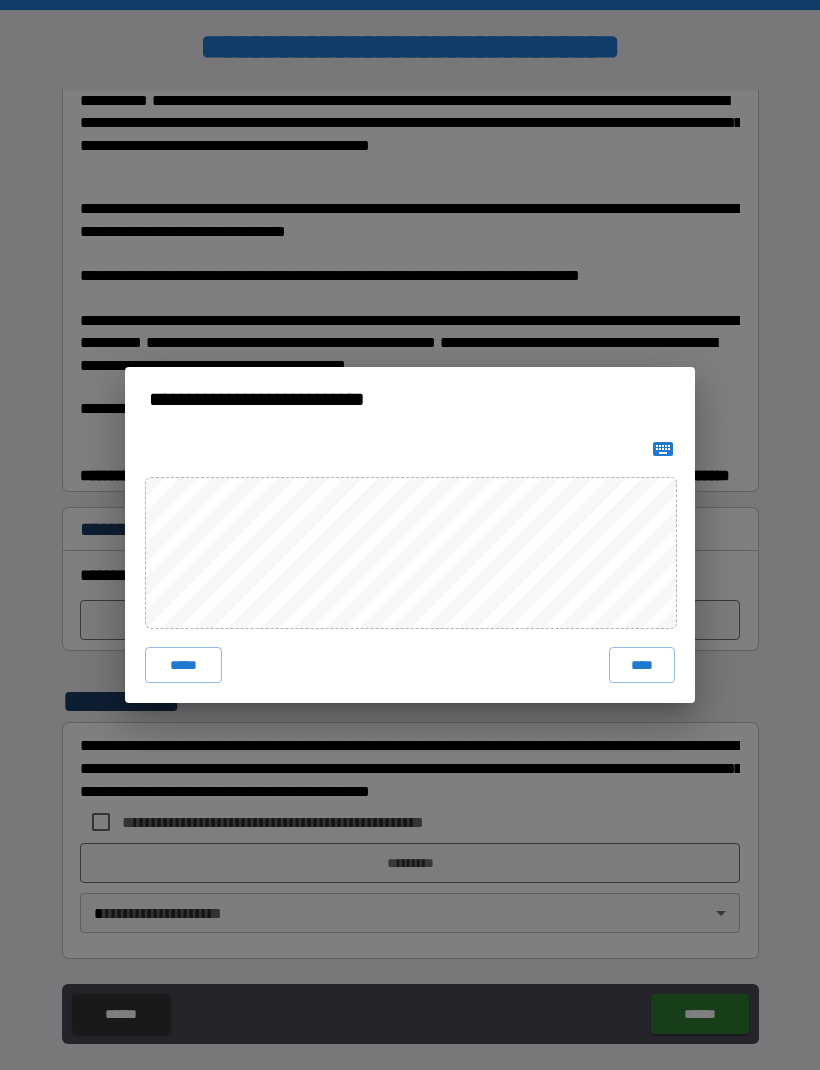 click on "****" at bounding box center [642, 665] 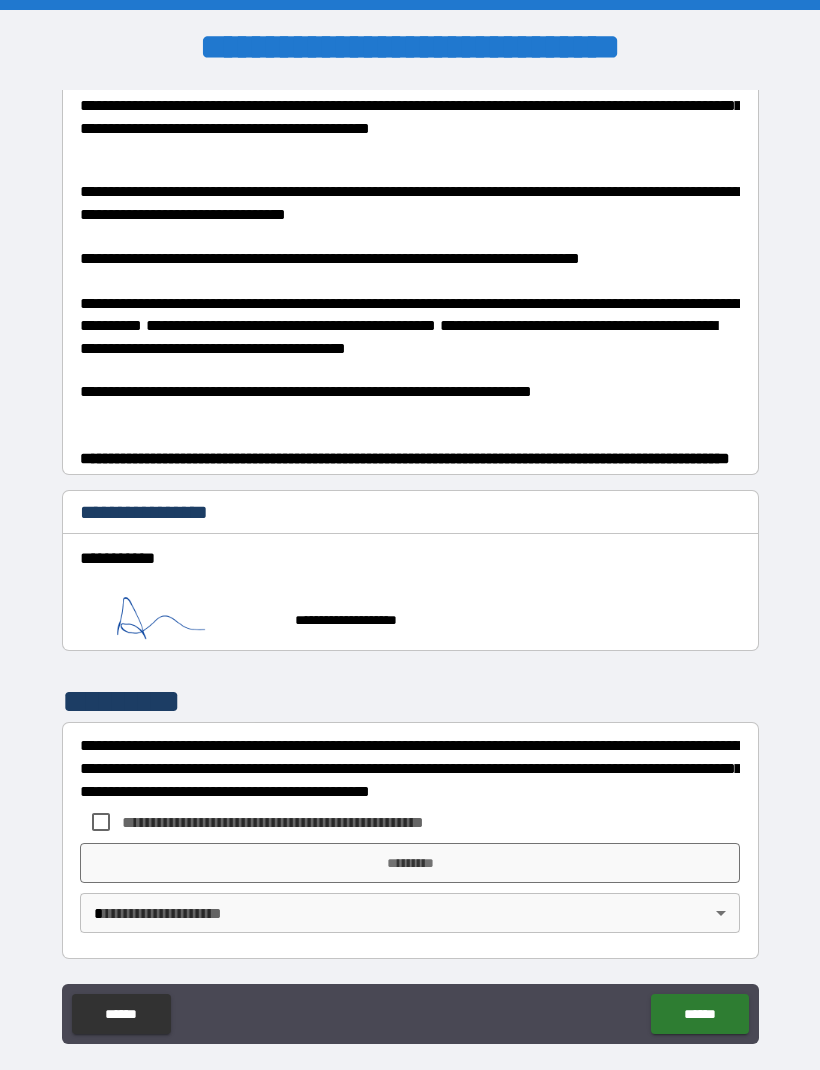 scroll, scrollTop: 847, scrollLeft: 0, axis: vertical 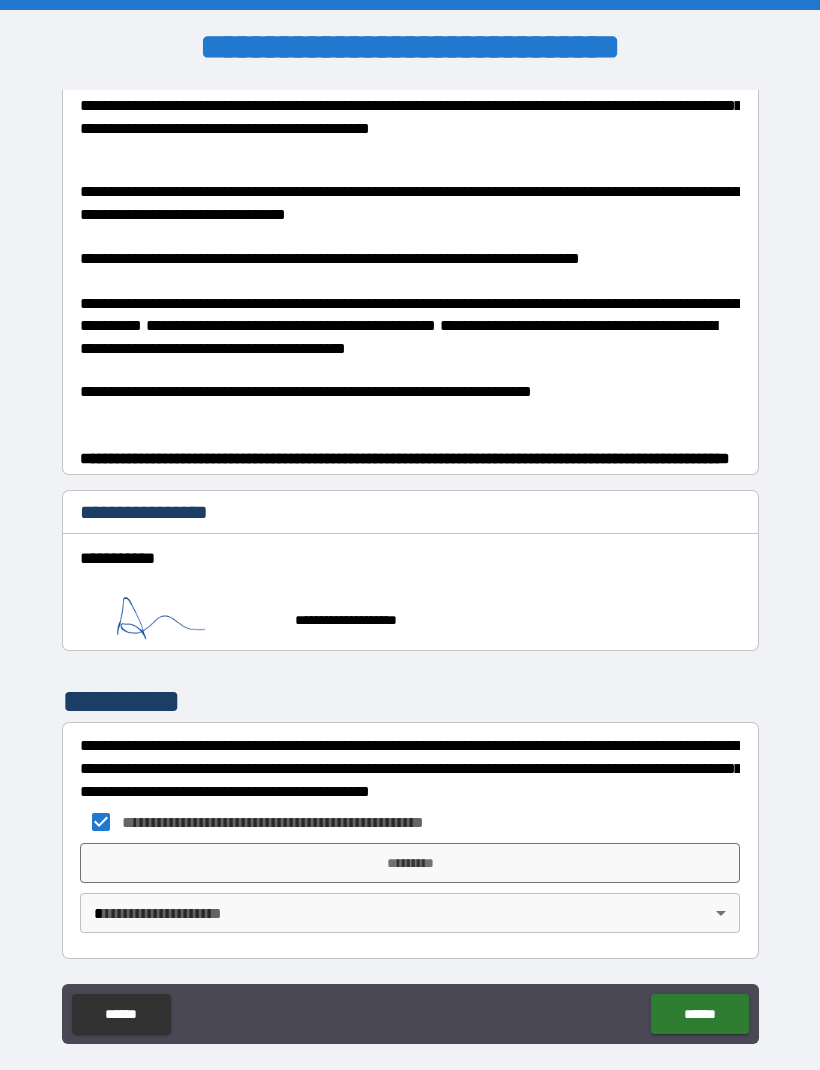 click on "*********" at bounding box center [410, 863] 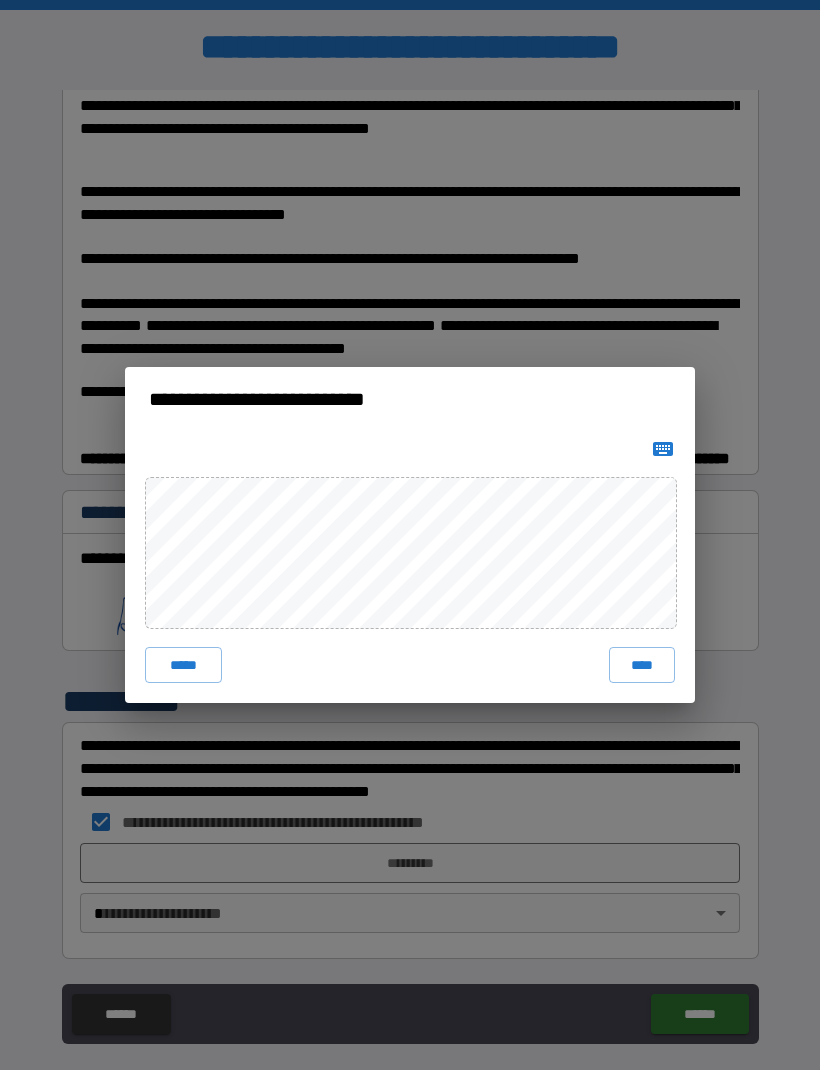 click on "****" at bounding box center (642, 665) 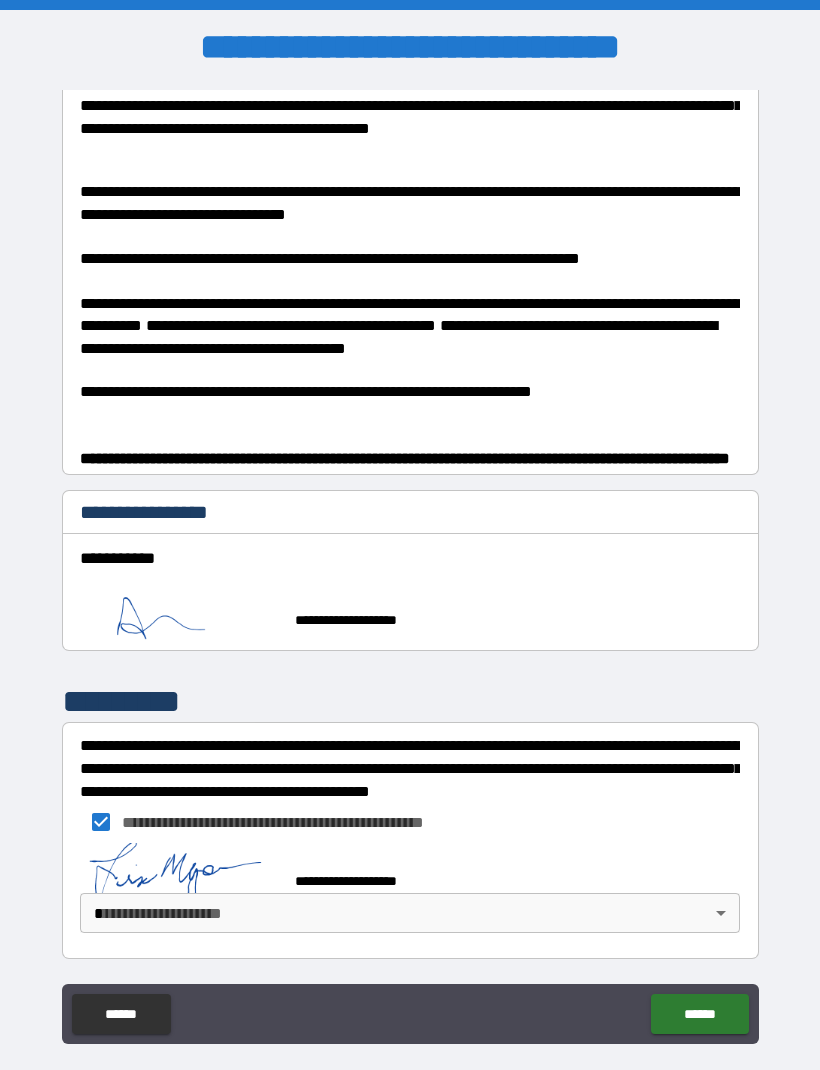 scroll, scrollTop: 837, scrollLeft: 0, axis: vertical 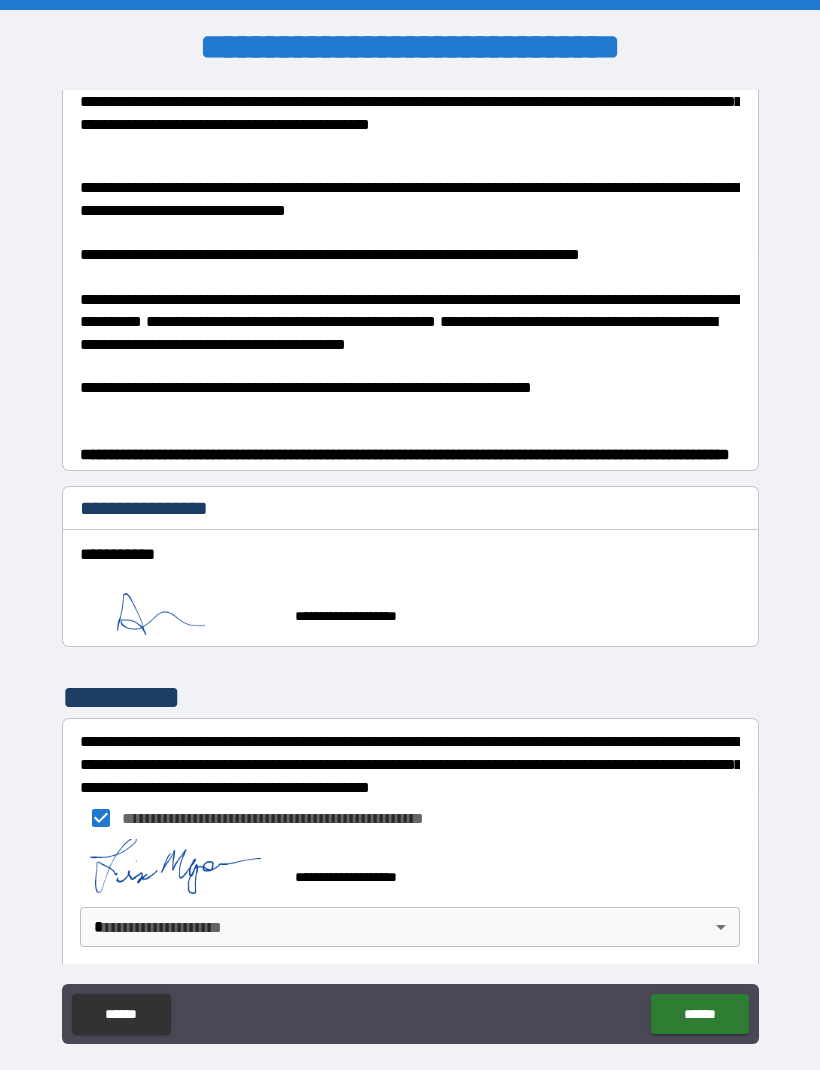 click on "**********" at bounding box center (410, 568) 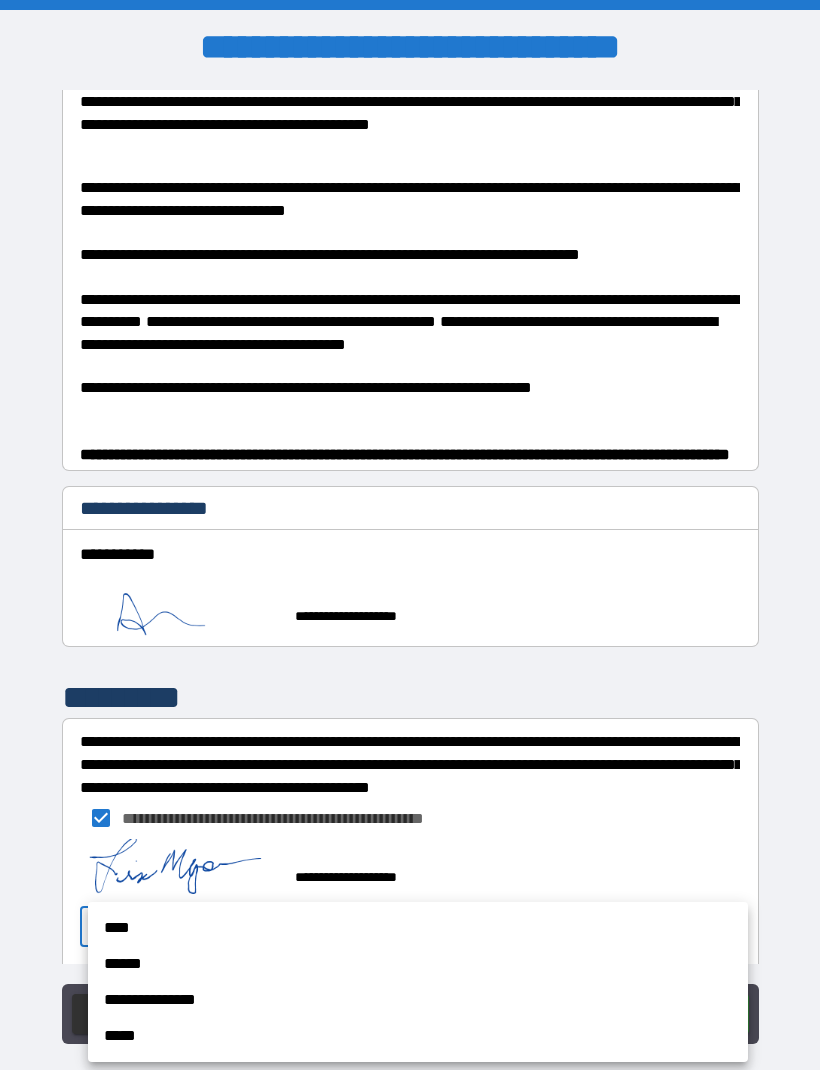 click on "****" at bounding box center [418, 928] 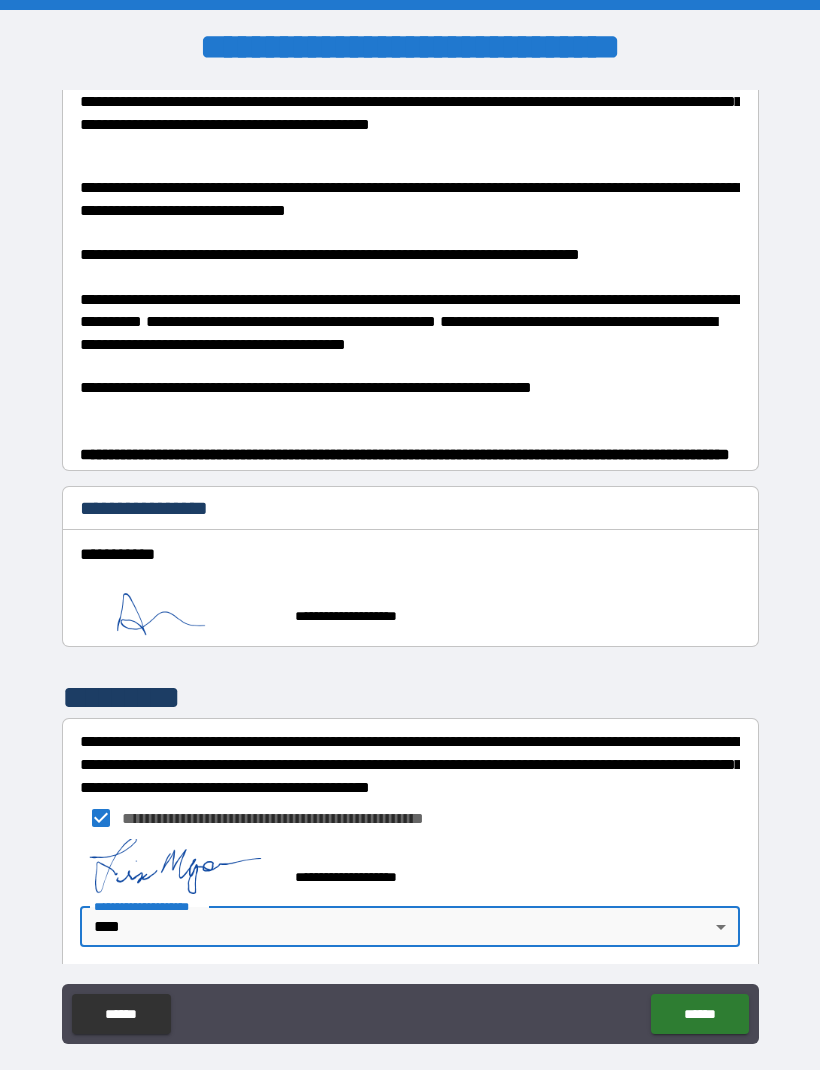 click on "******" at bounding box center [699, 1014] 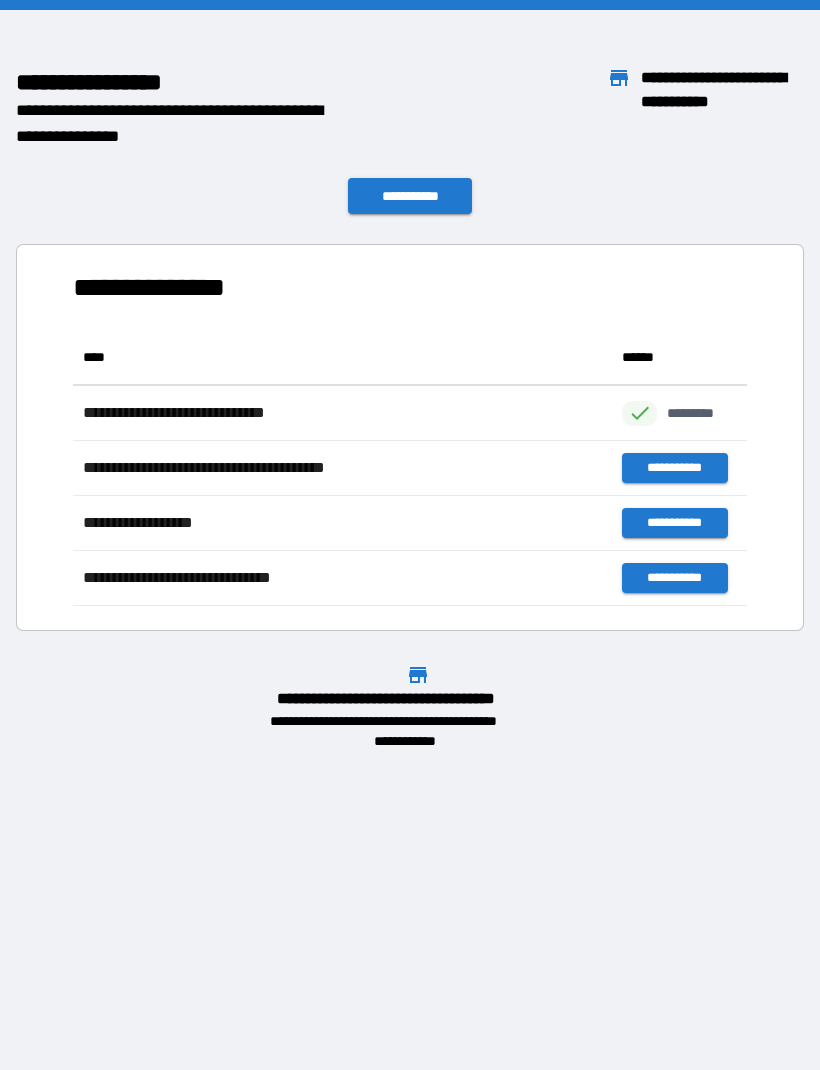 scroll, scrollTop: 1, scrollLeft: 1, axis: both 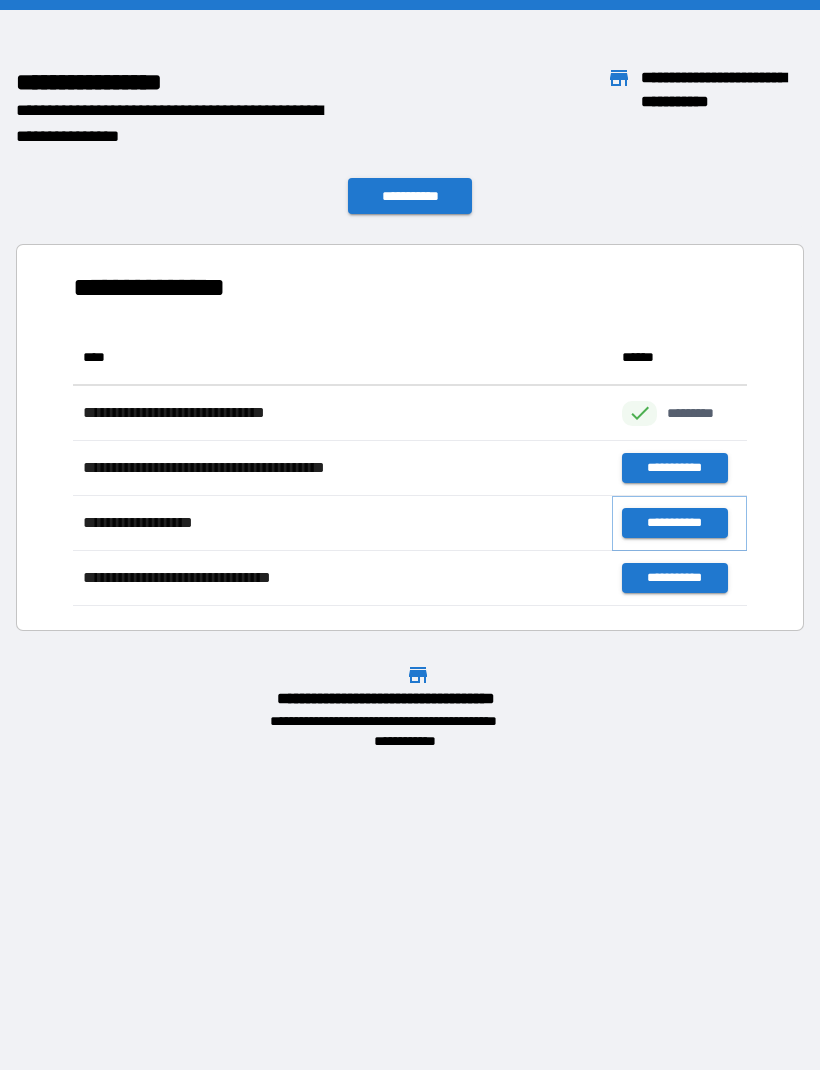 click on "**********" at bounding box center [674, 523] 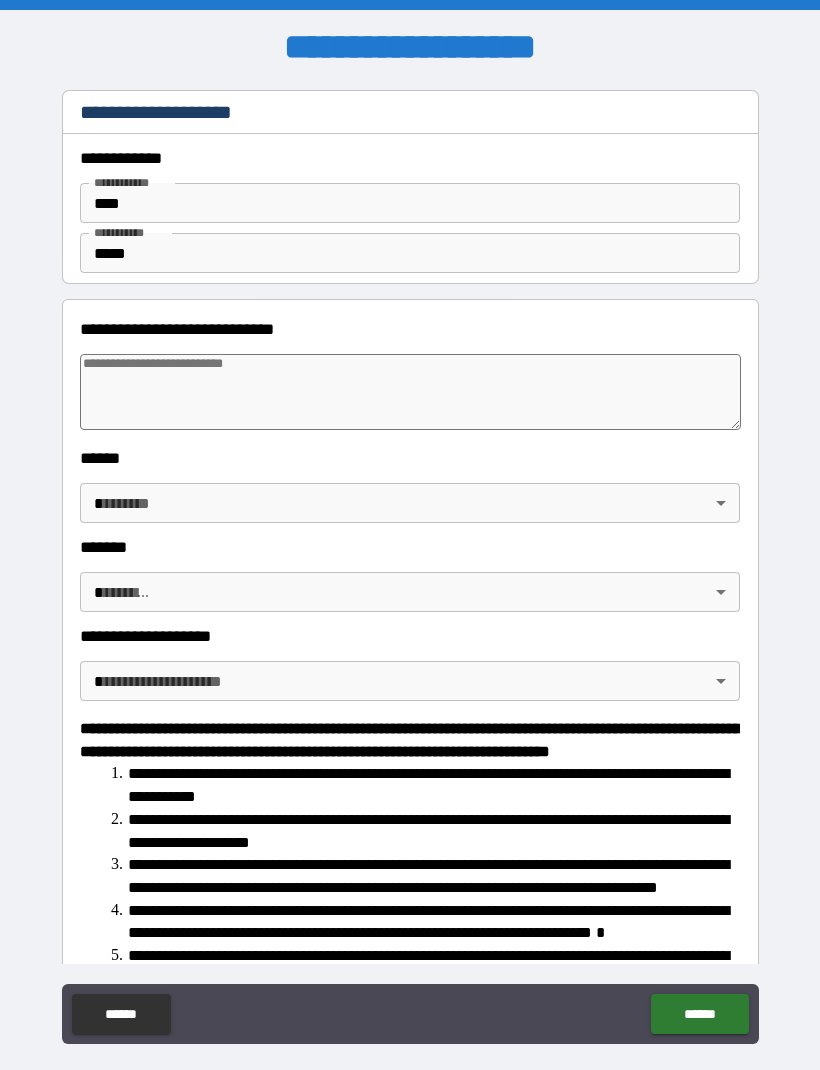 type on "*" 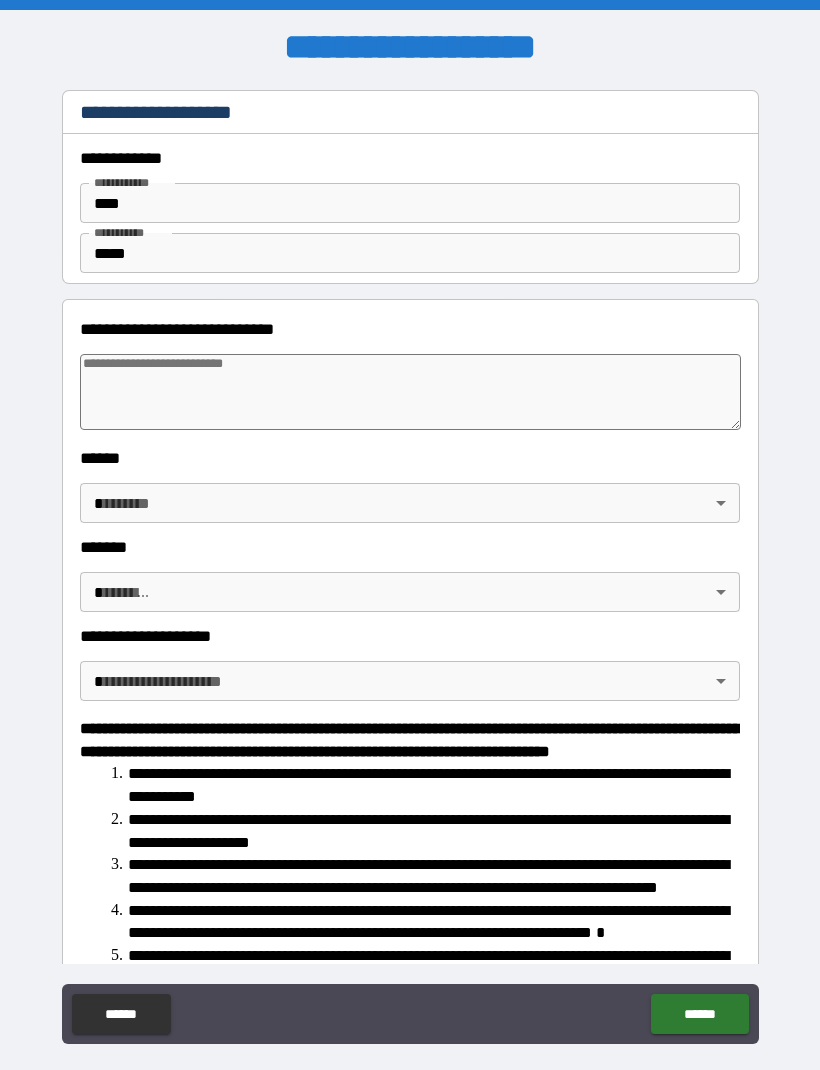 click at bounding box center [410, 392] 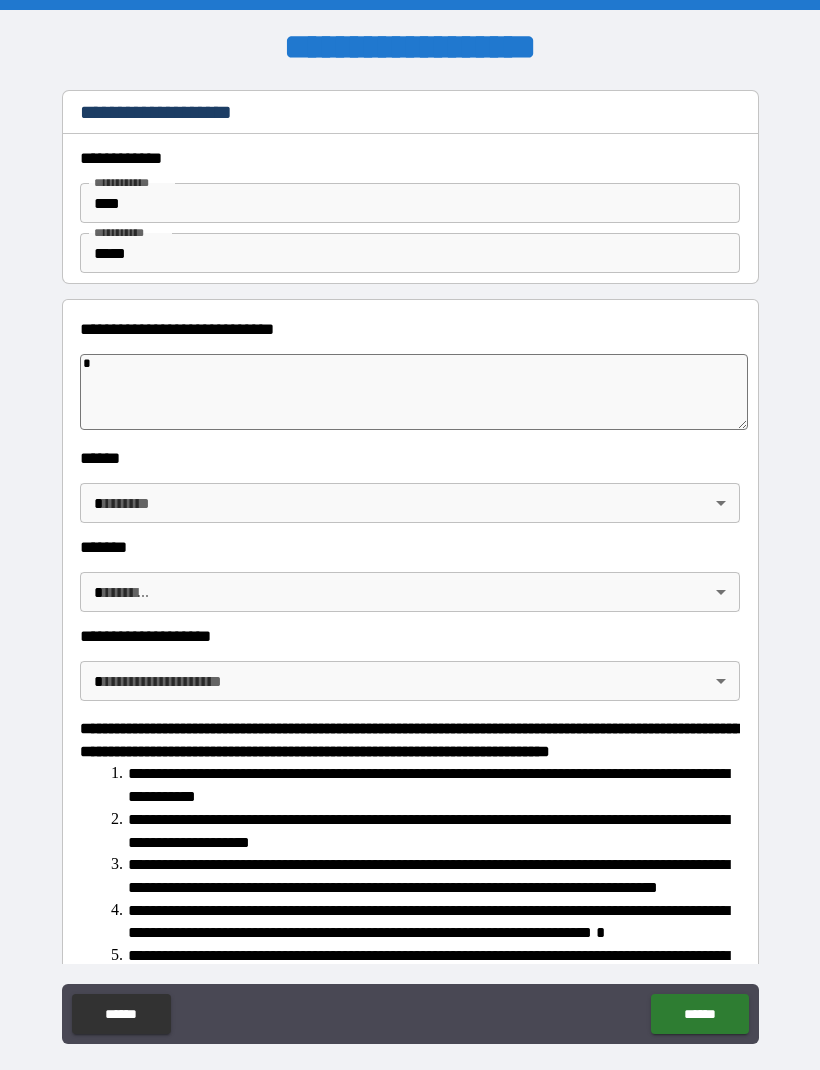 type on "**" 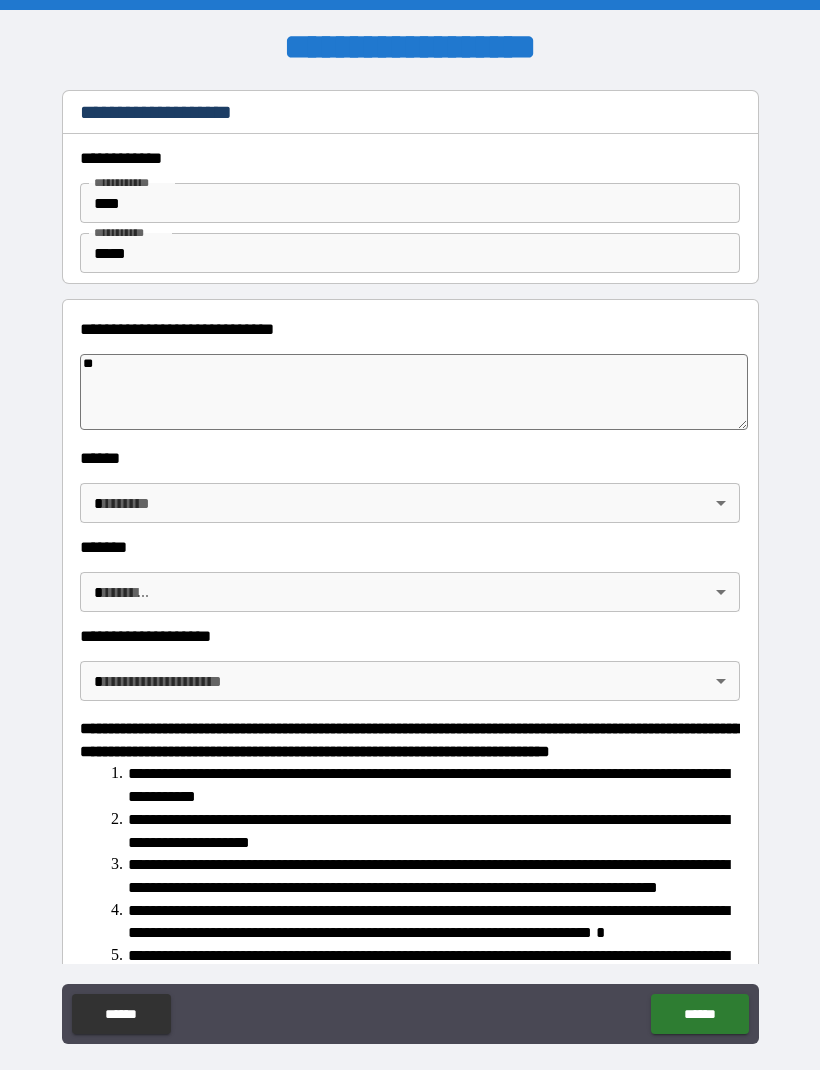 type on "*" 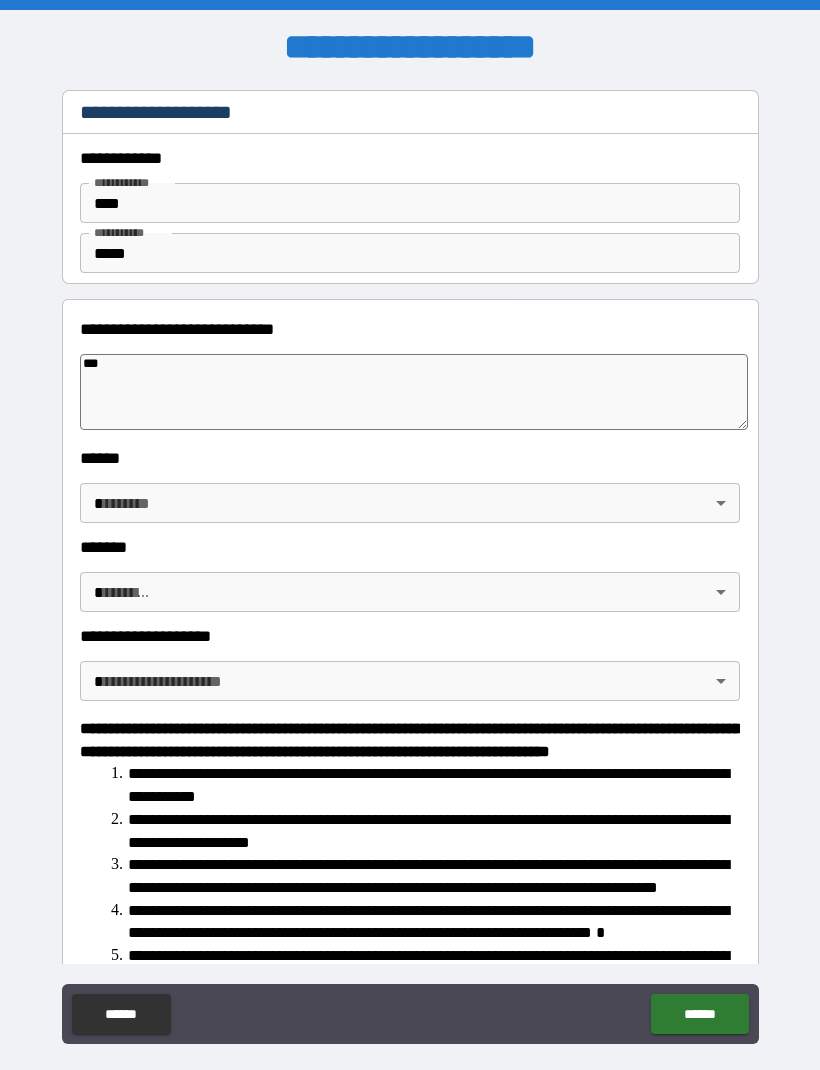 type on "*" 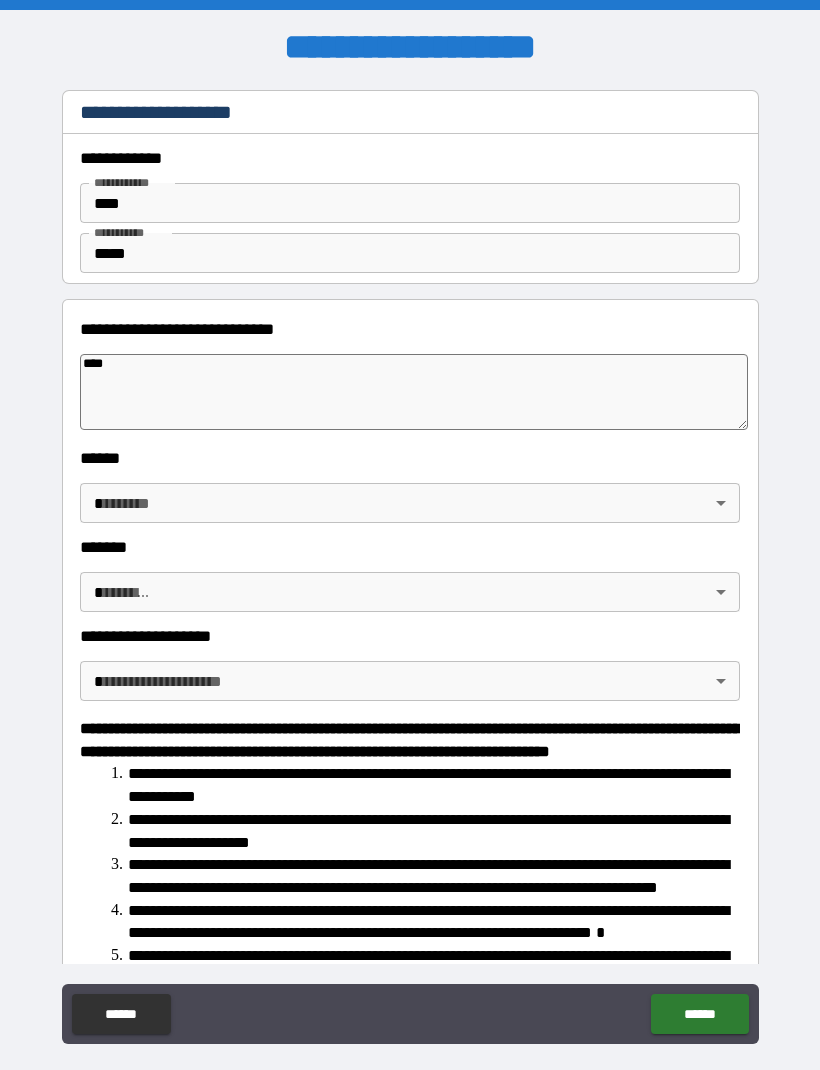 type on "*" 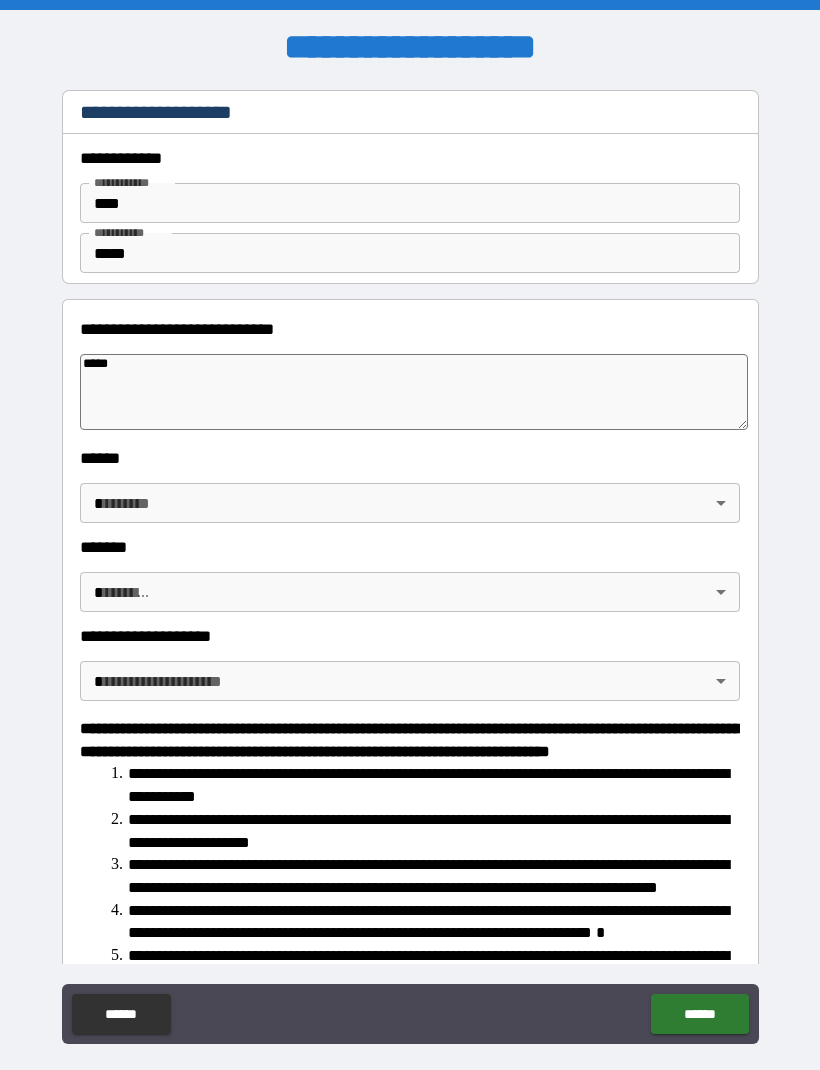 type on "*" 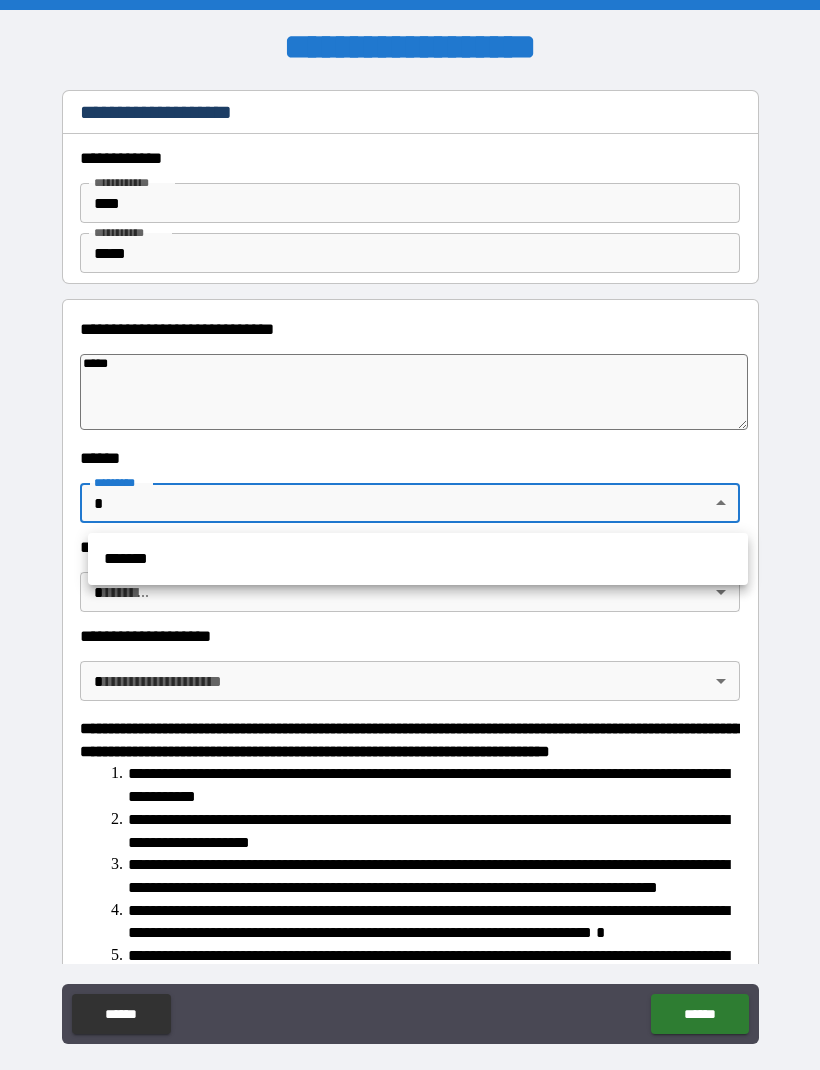 click on "*******" at bounding box center [418, 559] 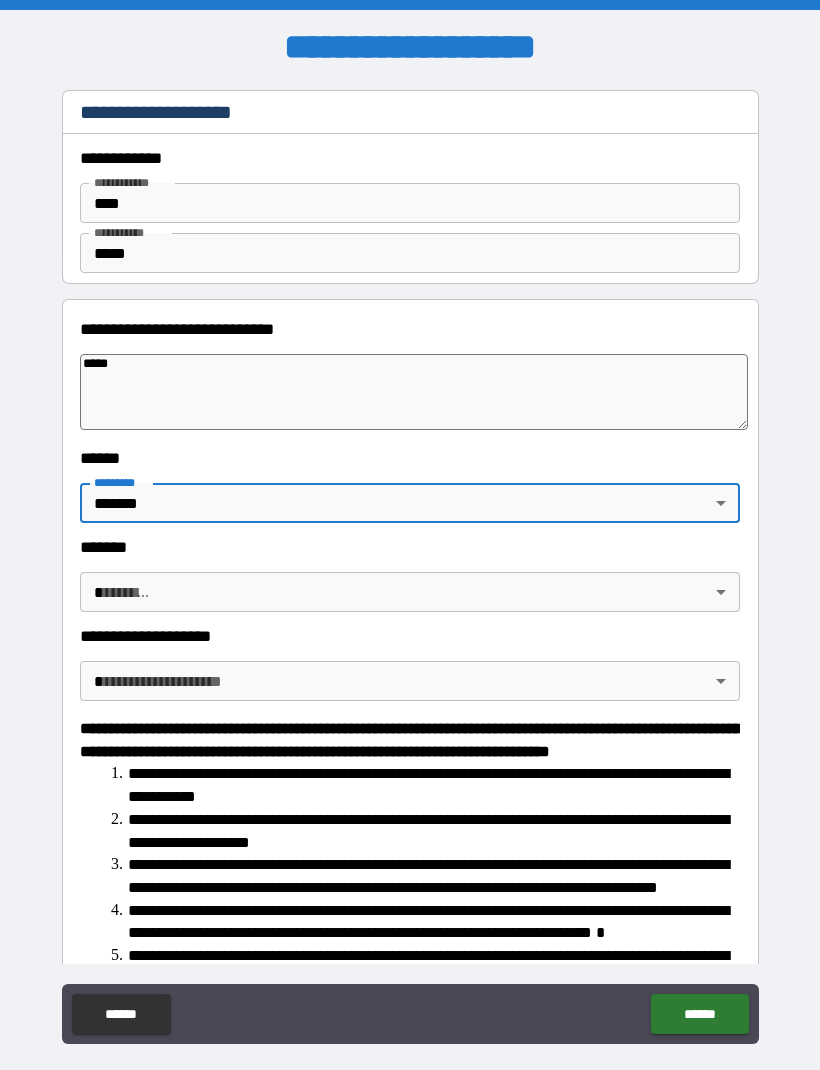 click on "**********" at bounding box center (410, 568) 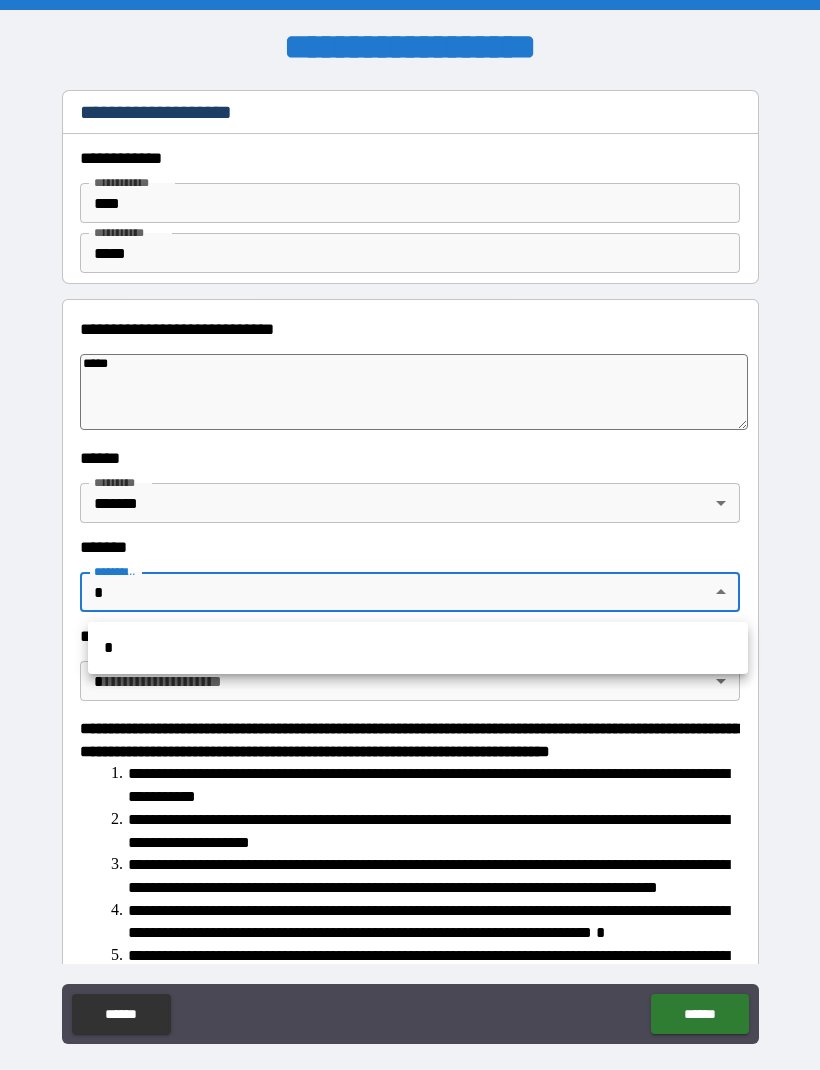click on "*" at bounding box center [418, 648] 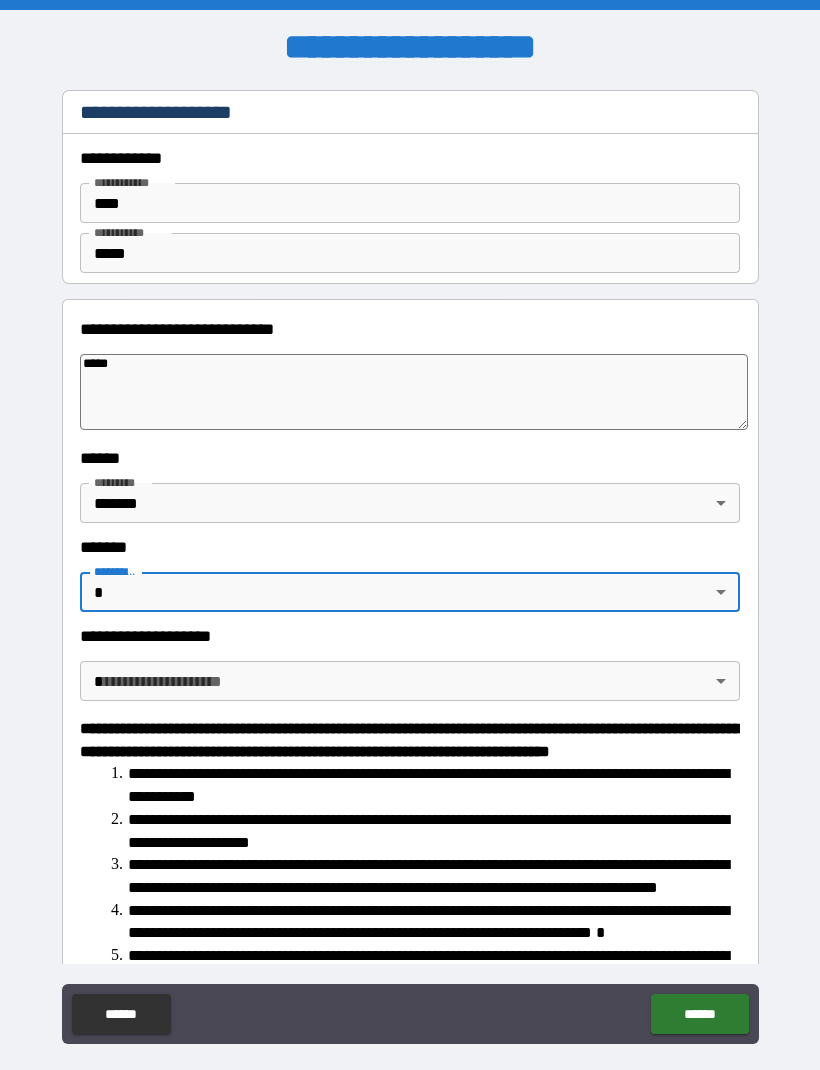 click on "**********" at bounding box center [410, 568] 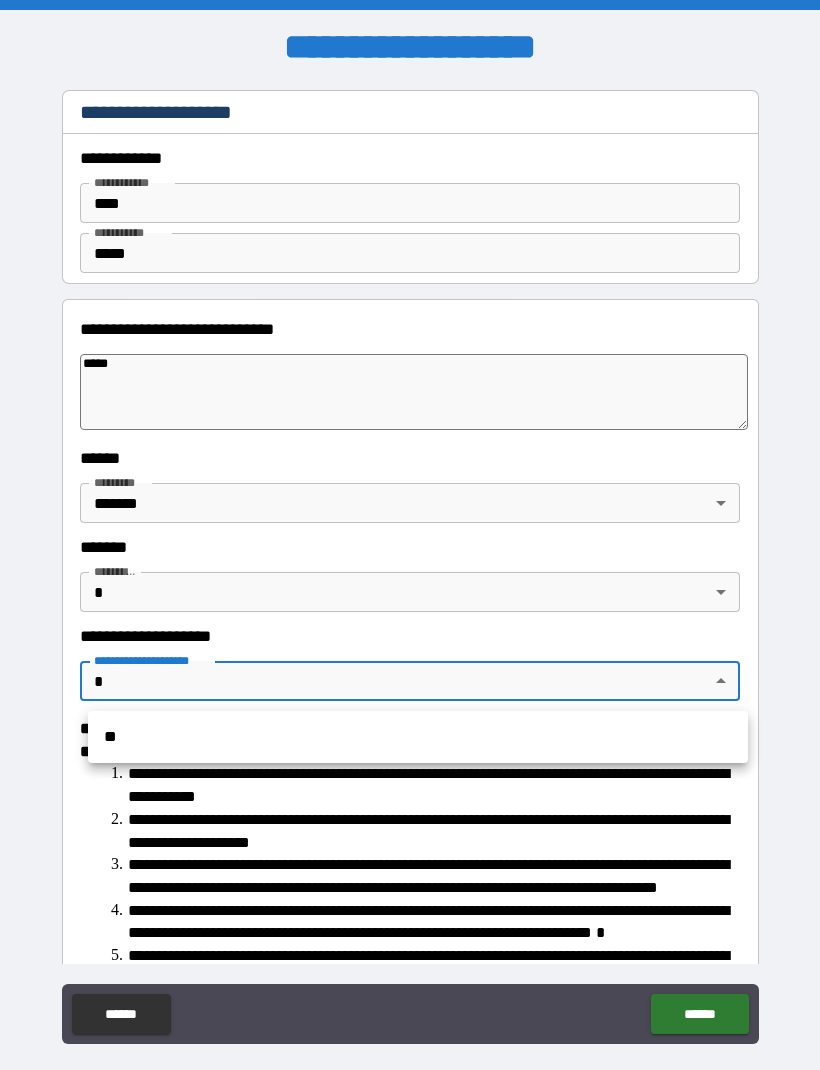 click on "**" at bounding box center [418, 737] 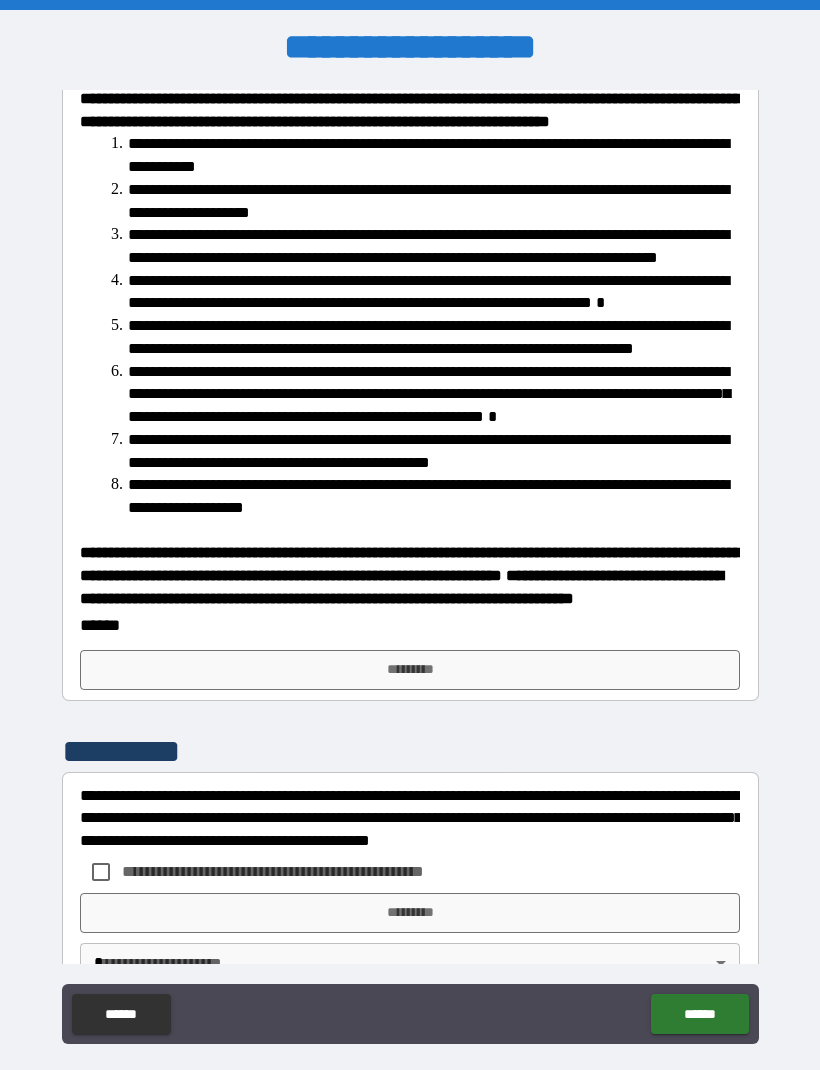 scroll, scrollTop: 646, scrollLeft: 0, axis: vertical 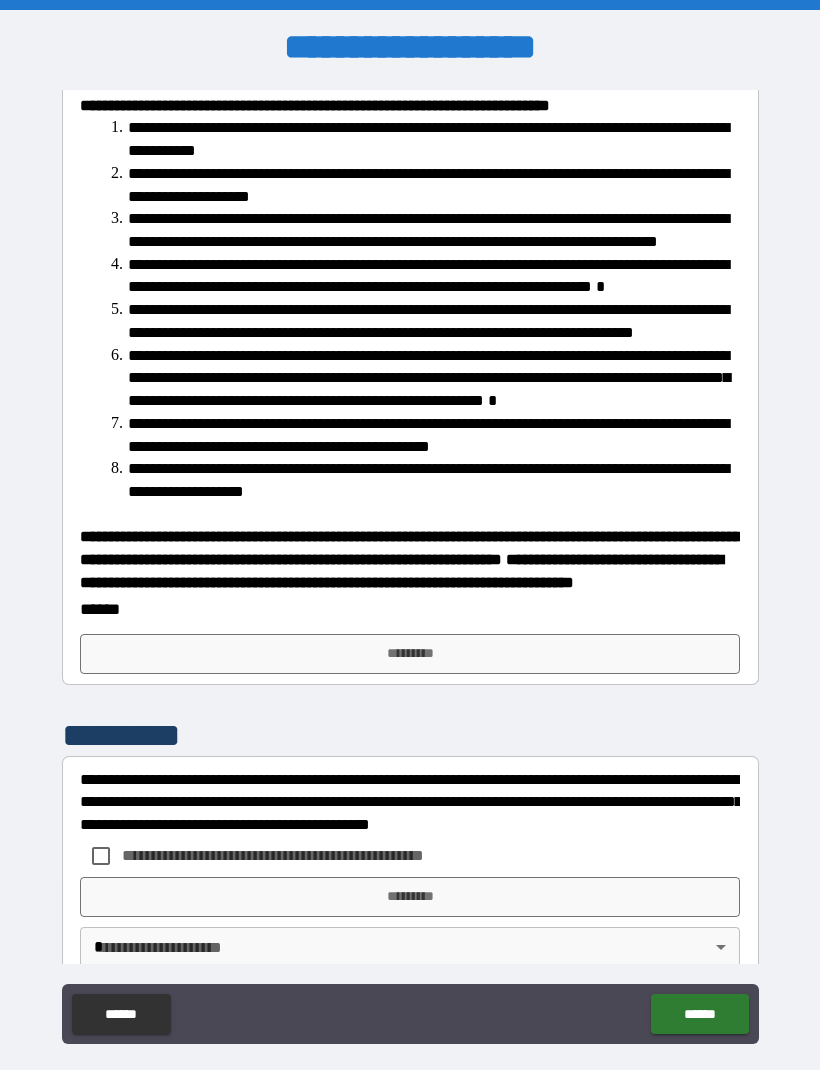 click on "*********" at bounding box center [410, 654] 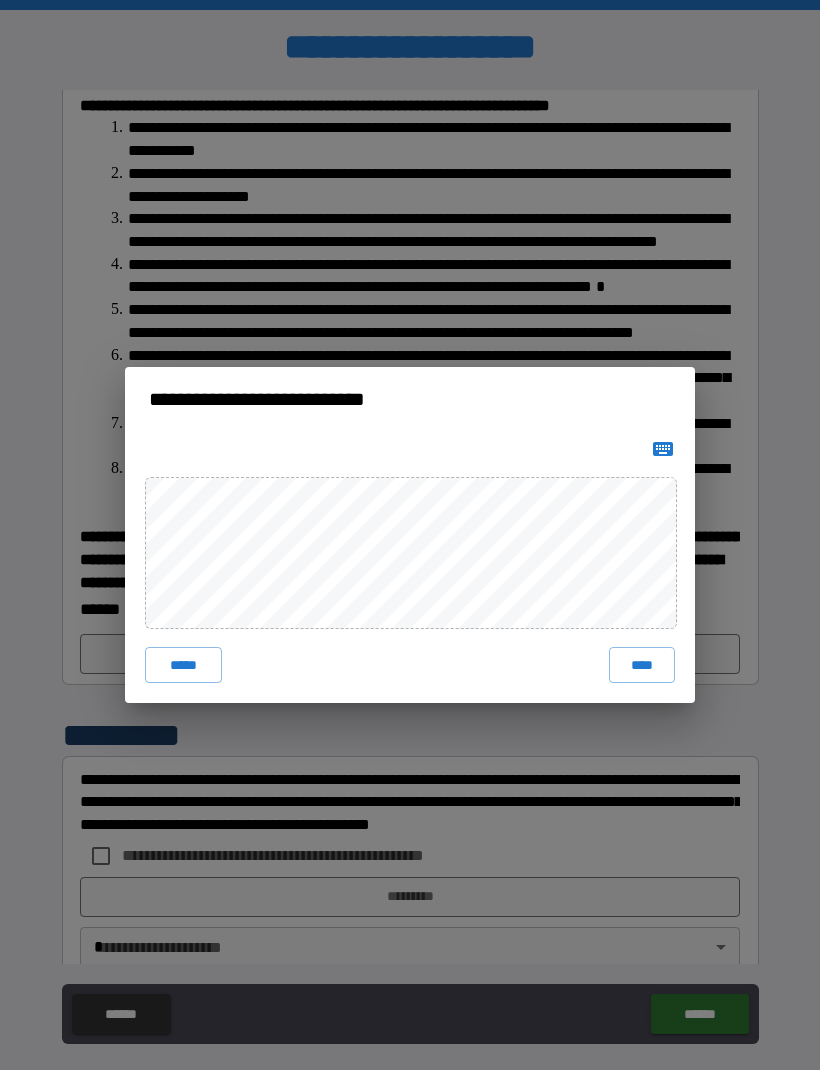 click on "****" at bounding box center (642, 665) 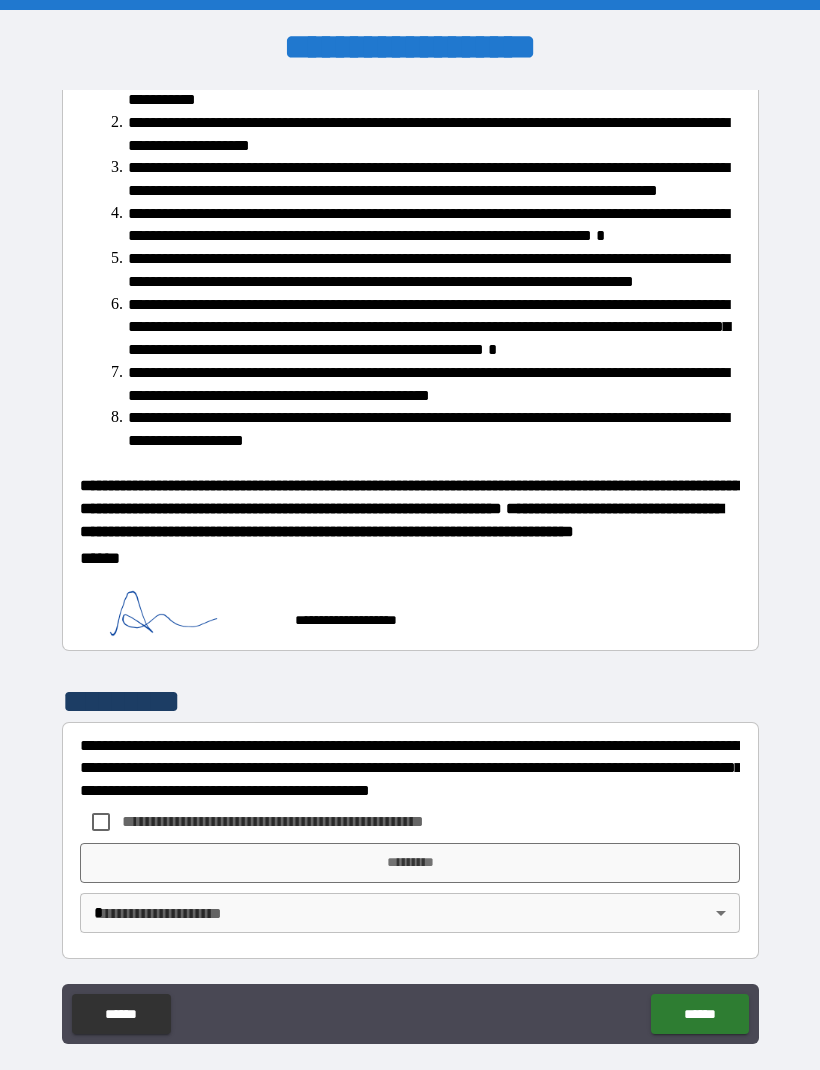 scroll, scrollTop: 812, scrollLeft: 0, axis: vertical 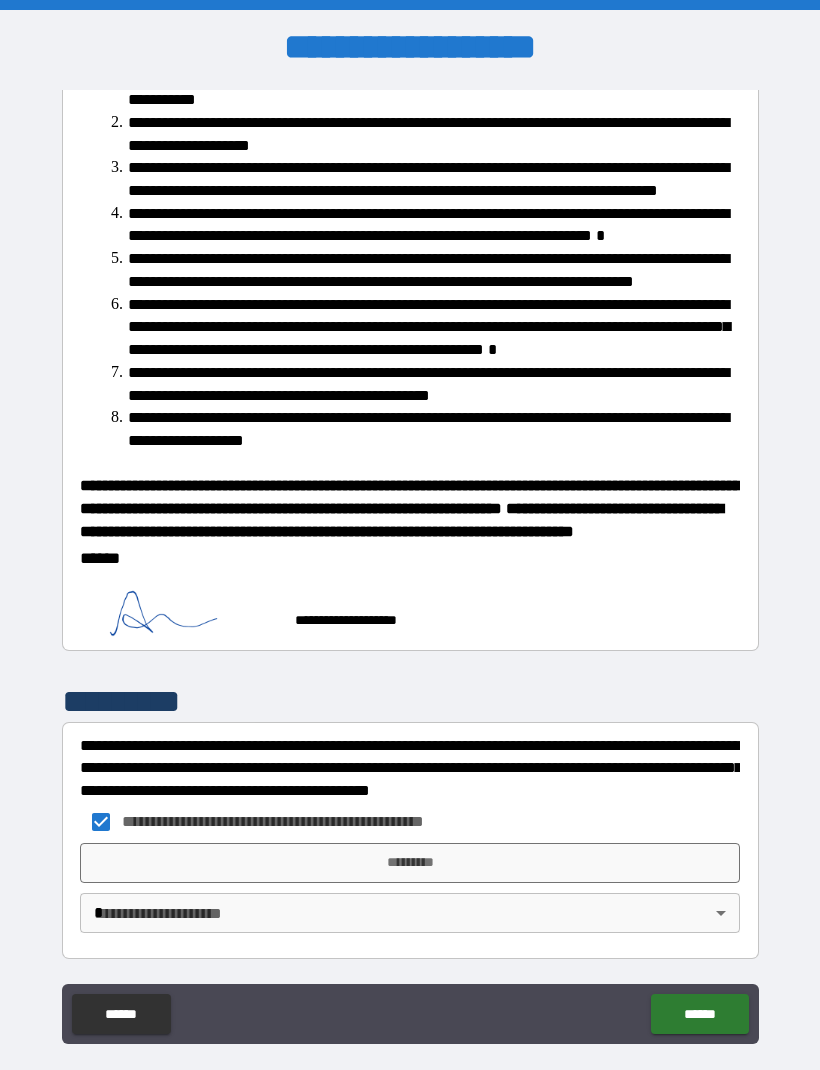 click on "*********" at bounding box center (410, 863) 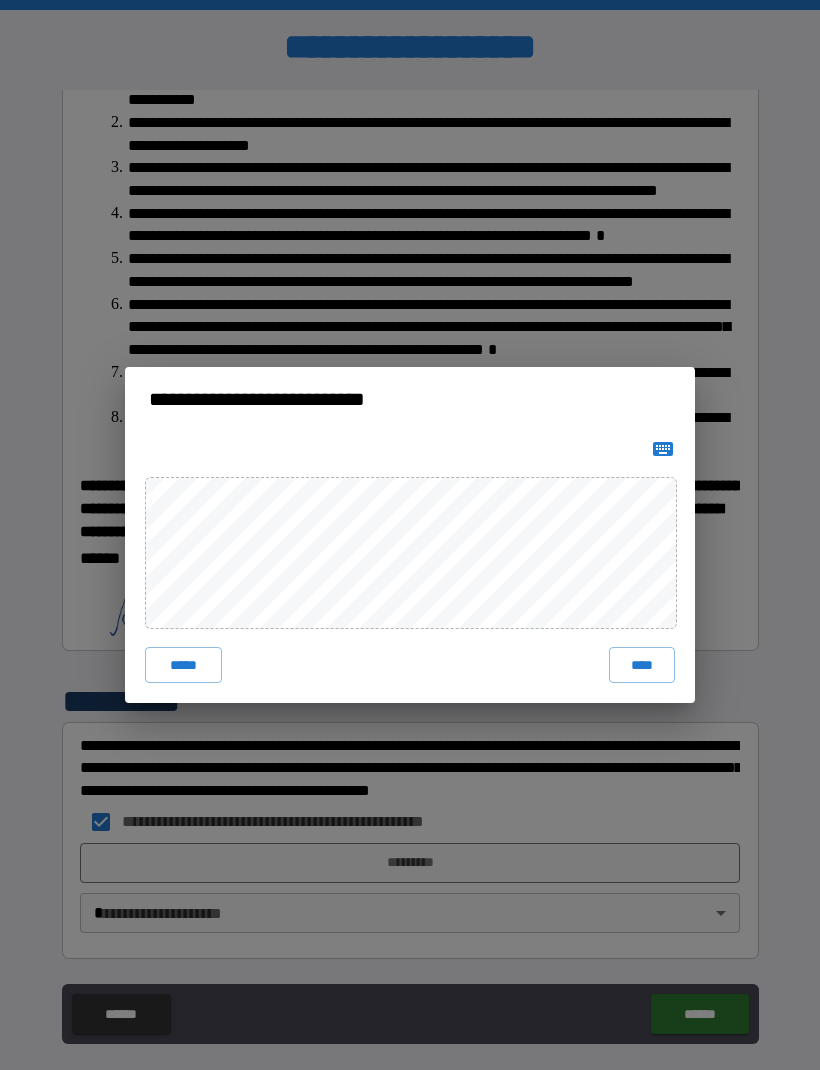 click on "****" at bounding box center [642, 665] 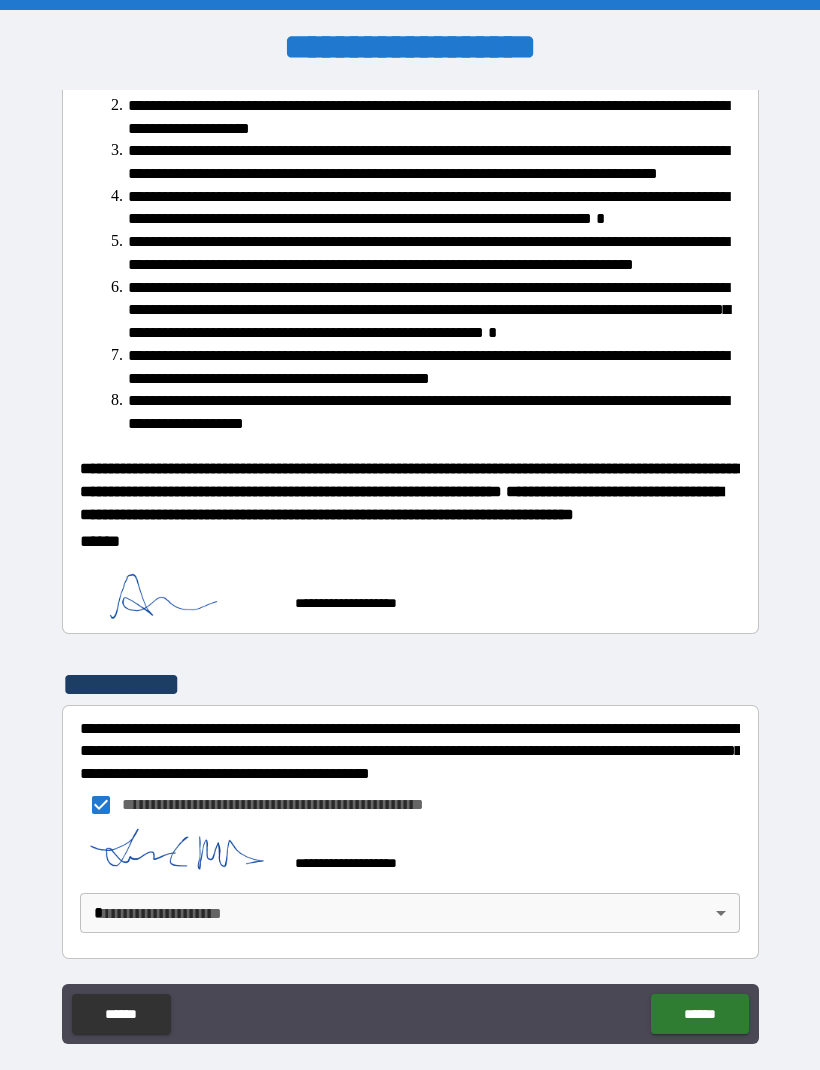 click on "******" at bounding box center [699, 1014] 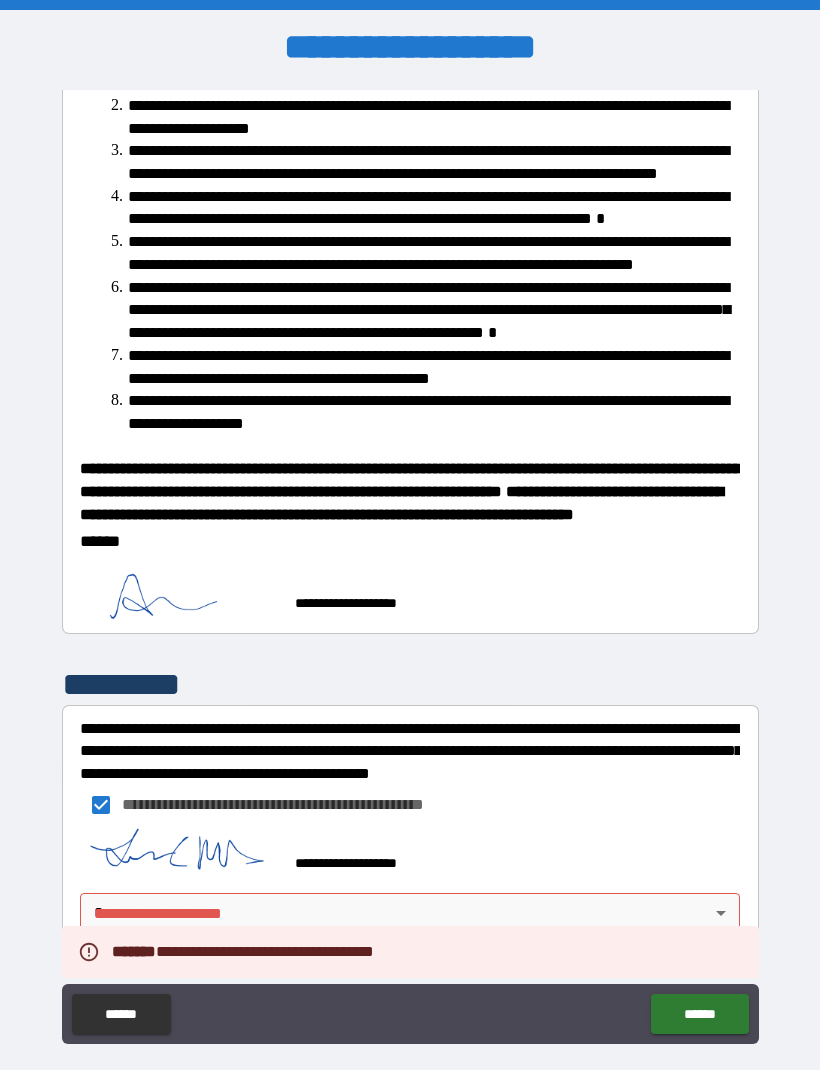 scroll, scrollTop: 829, scrollLeft: 0, axis: vertical 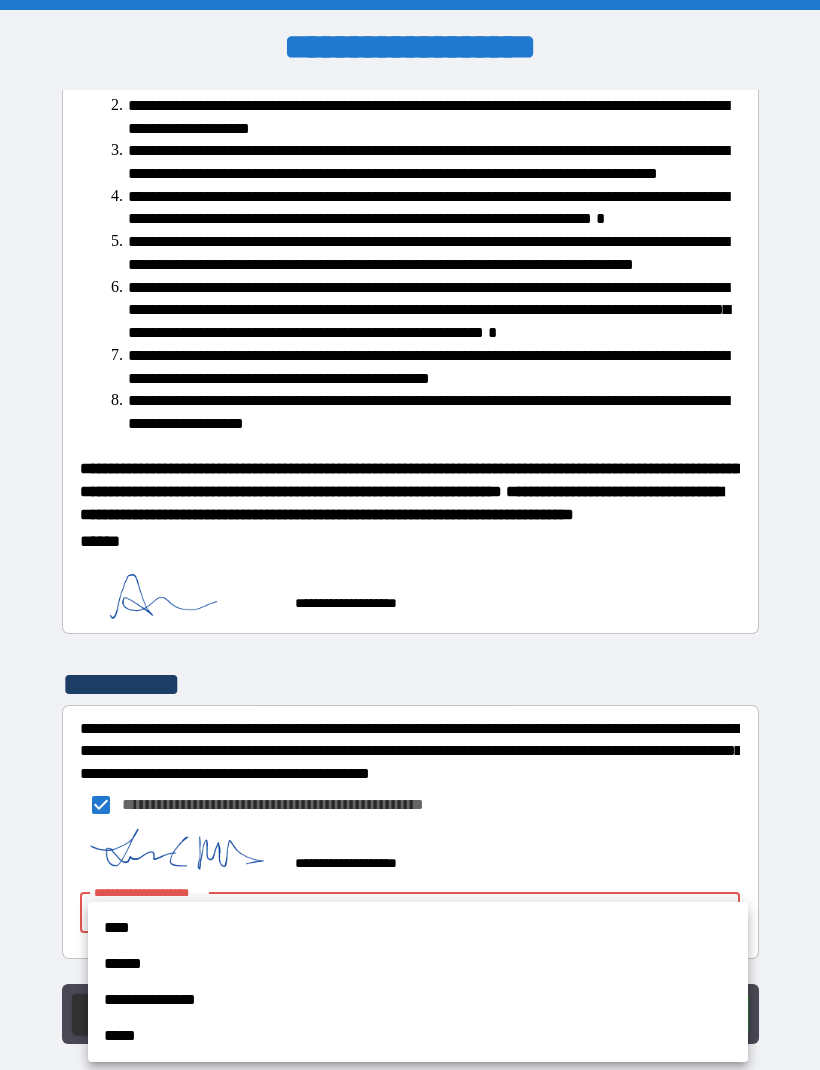 click on "****" at bounding box center (418, 928) 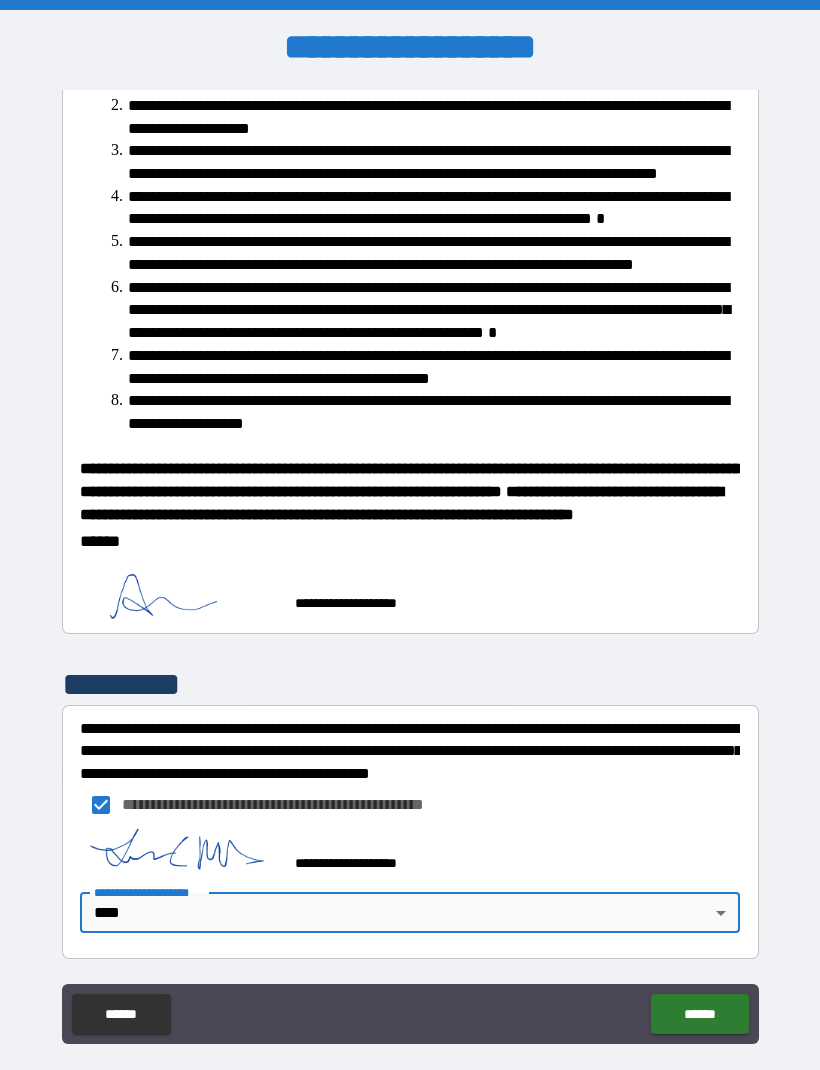 type on "*" 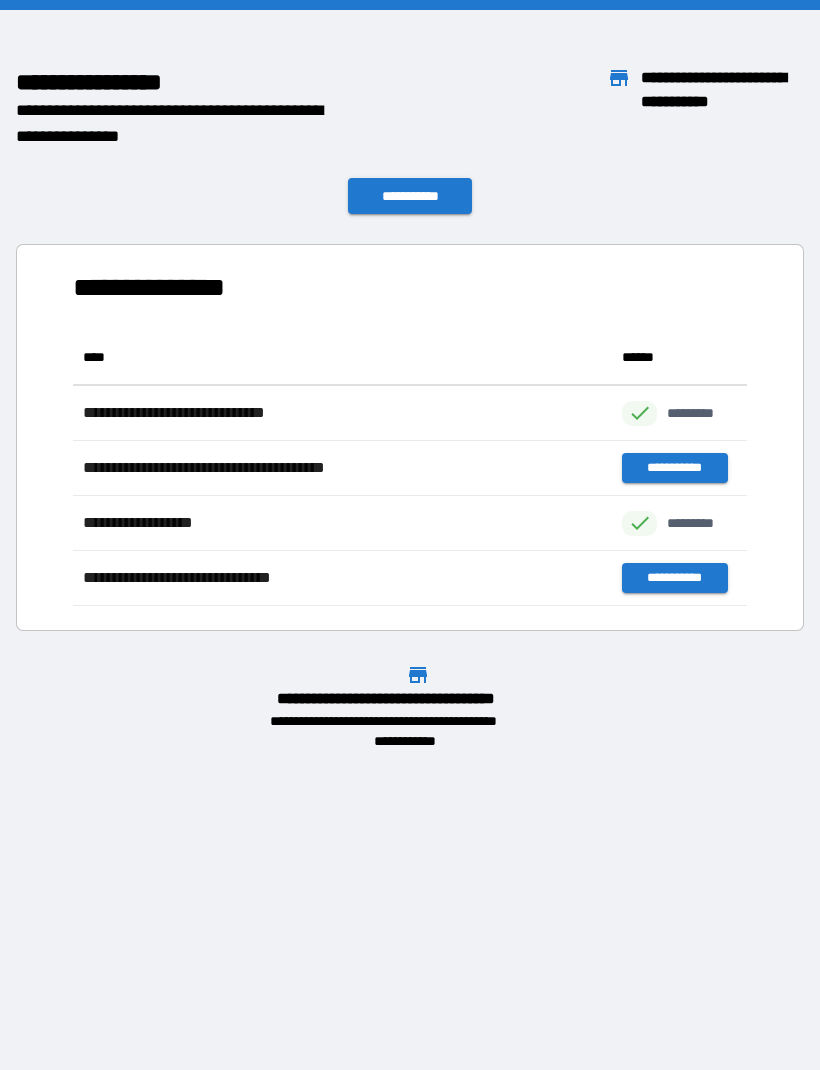 scroll, scrollTop: 1, scrollLeft: 1, axis: both 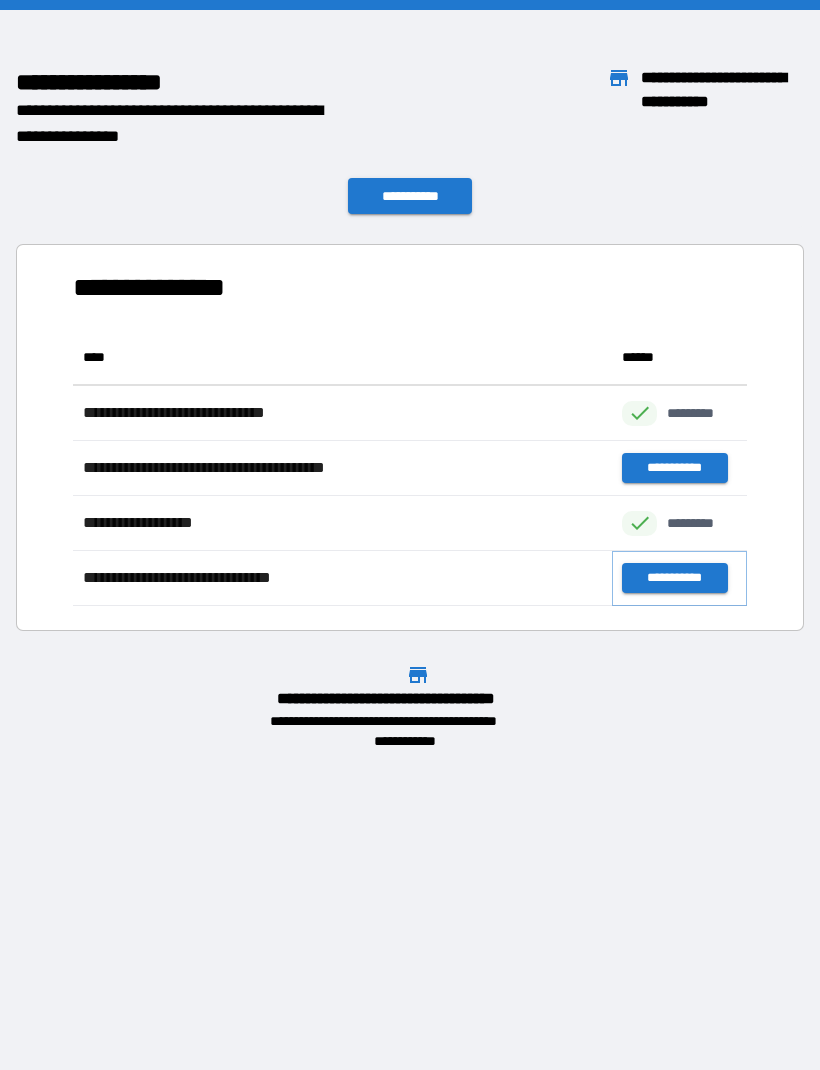 click on "**********" at bounding box center [674, 578] 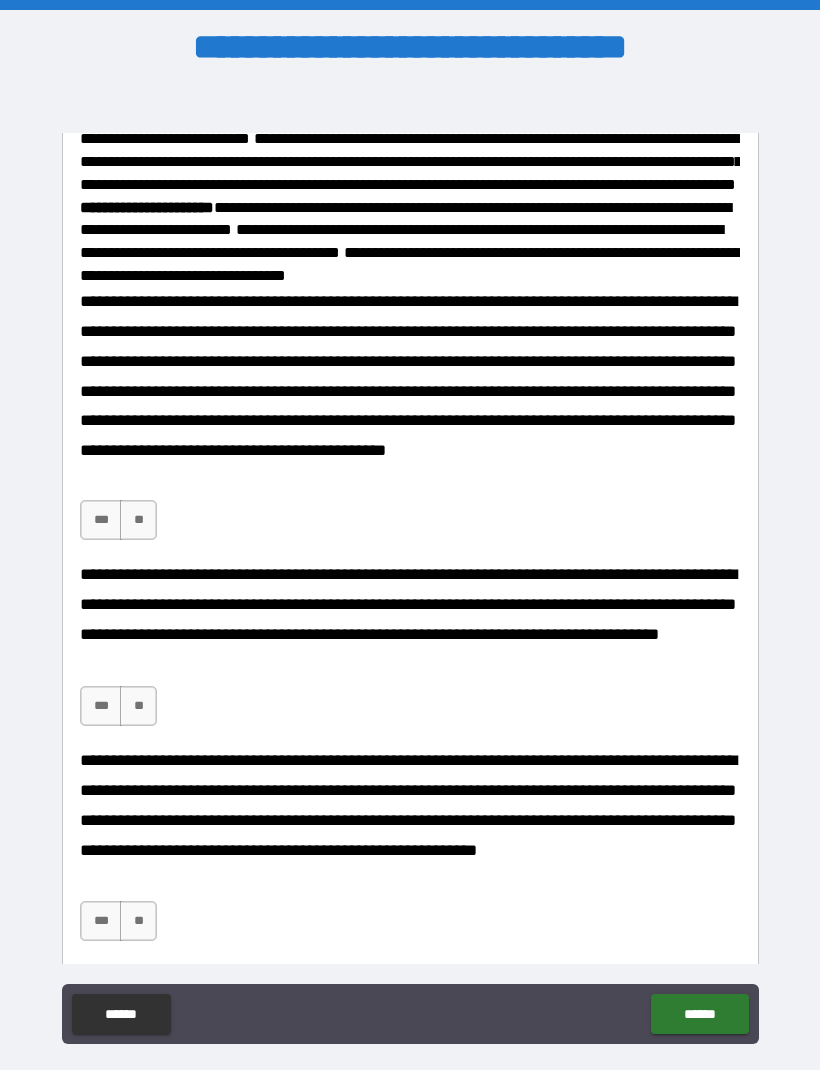 scroll, scrollTop: 370, scrollLeft: 0, axis: vertical 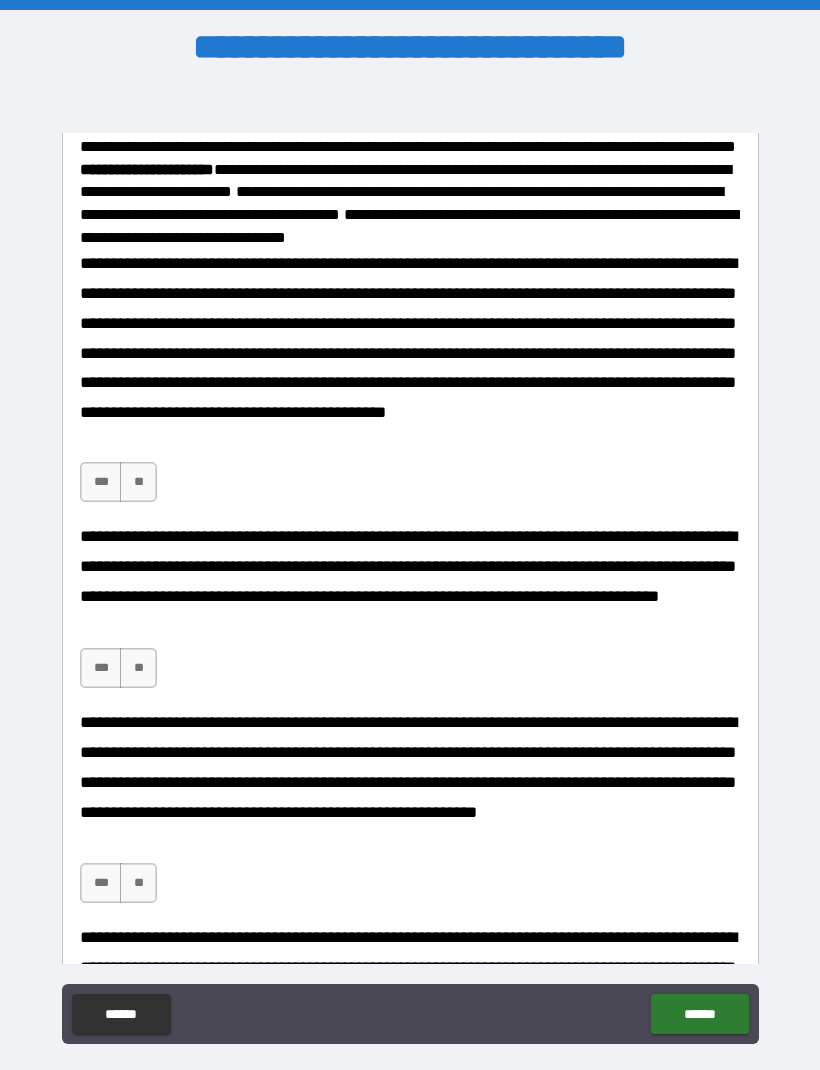 click on "**" at bounding box center [138, 482] 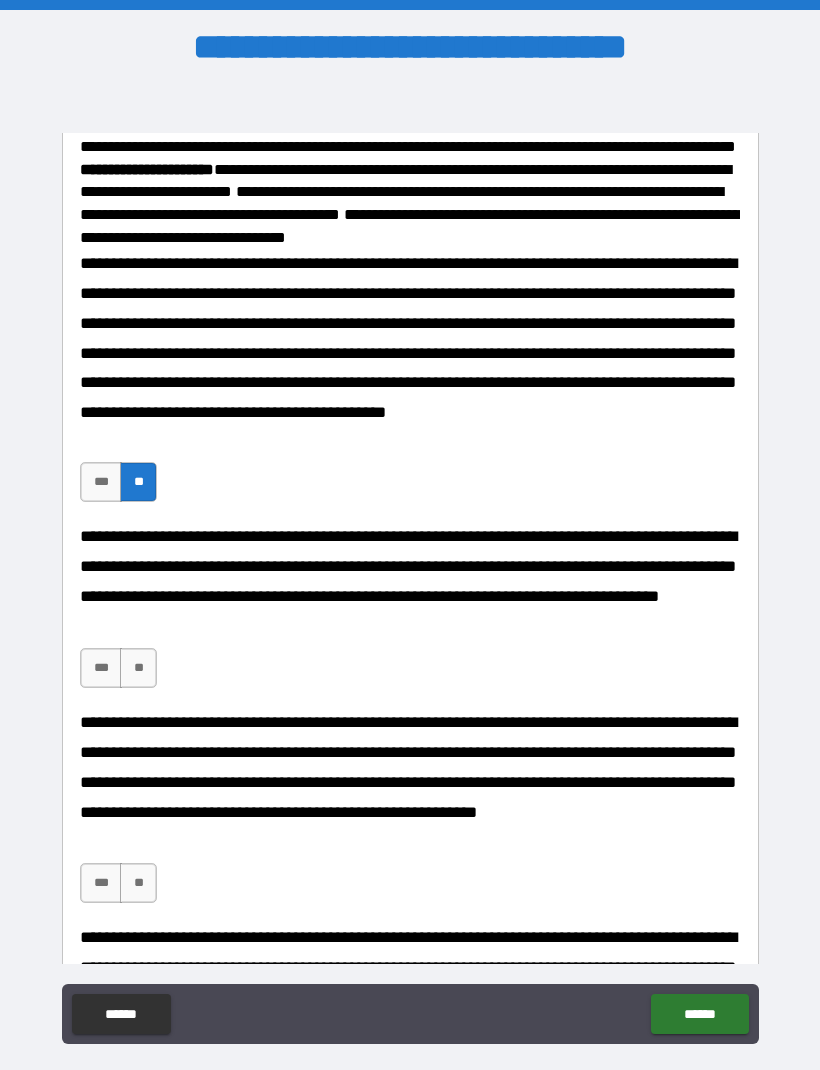 click on "**" at bounding box center [138, 668] 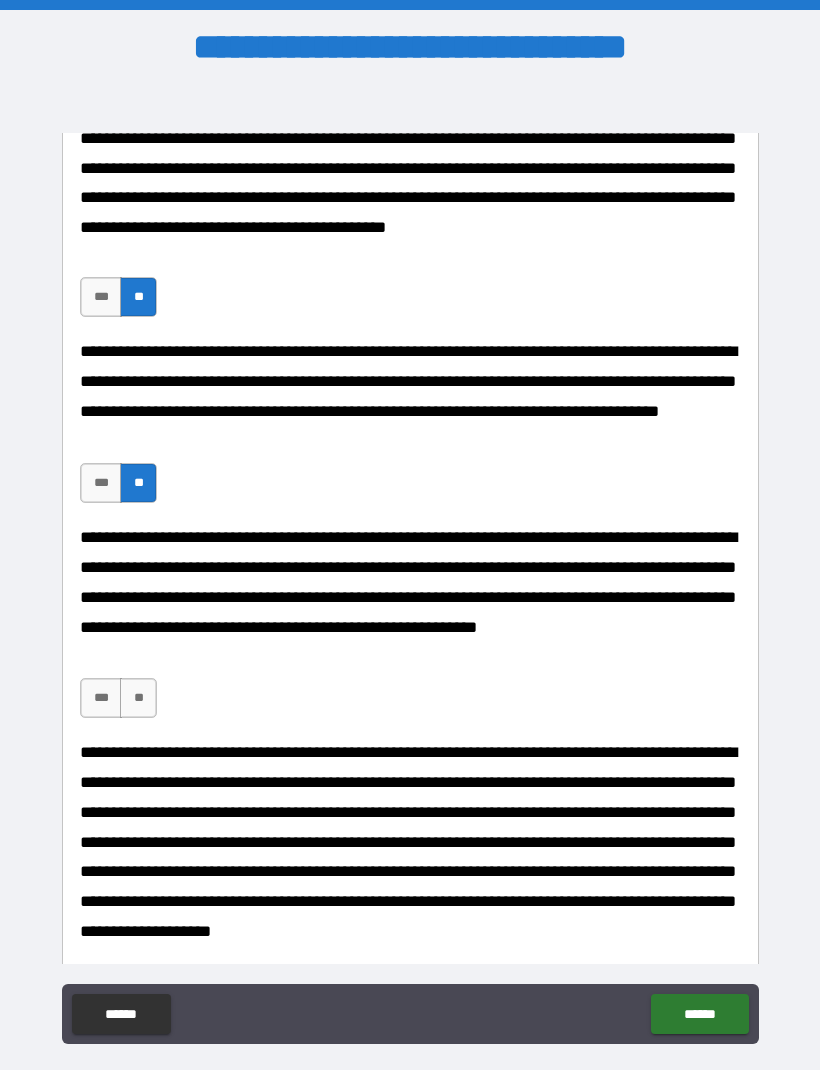 scroll, scrollTop: 581, scrollLeft: 0, axis: vertical 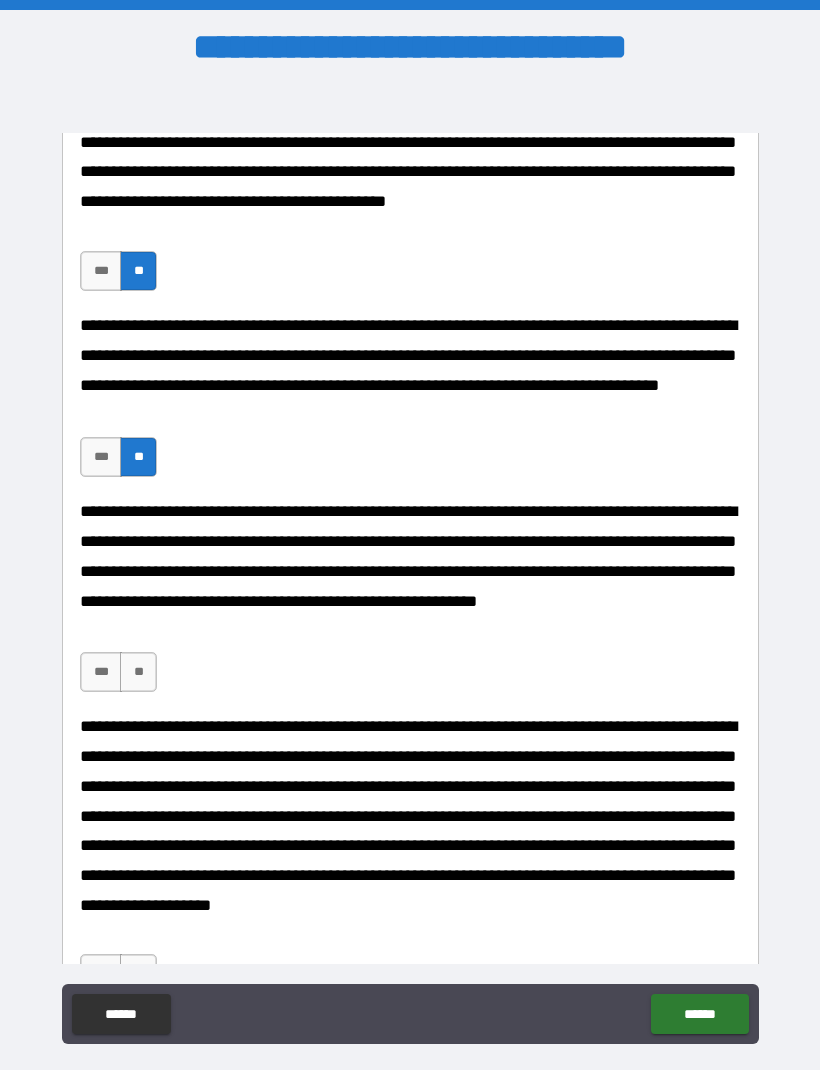 click on "**" at bounding box center (138, 672) 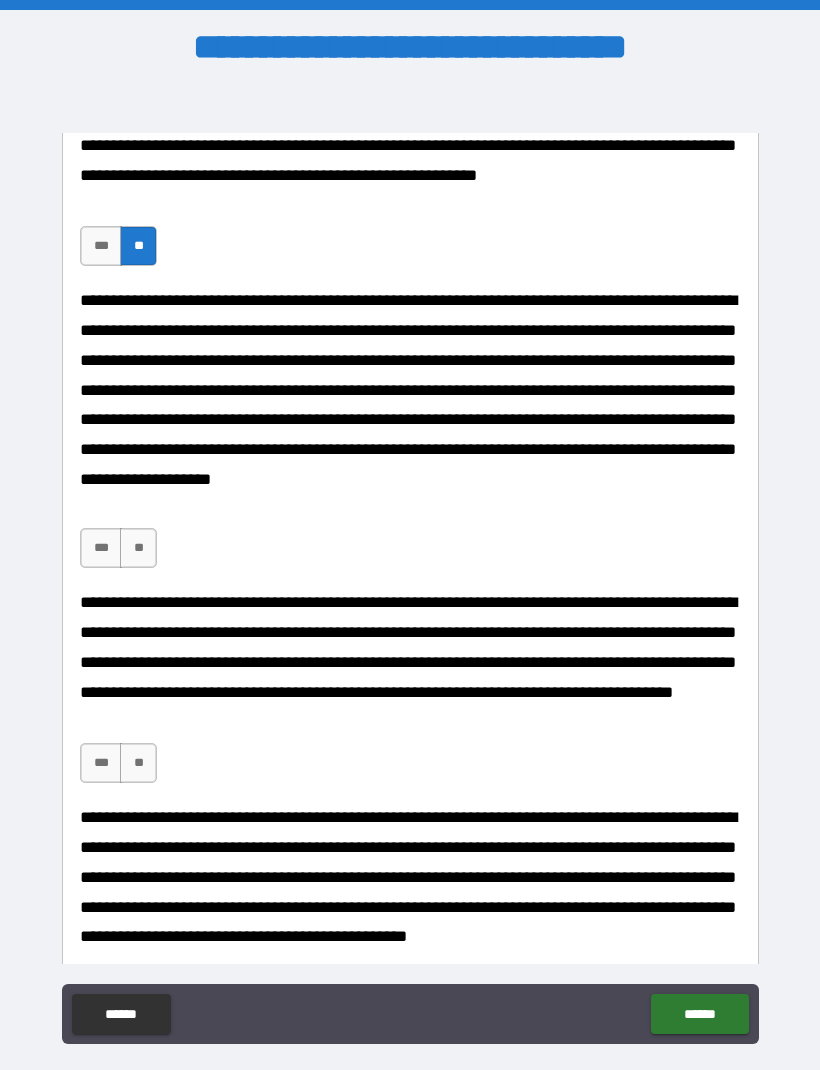 scroll, scrollTop: 1023, scrollLeft: 0, axis: vertical 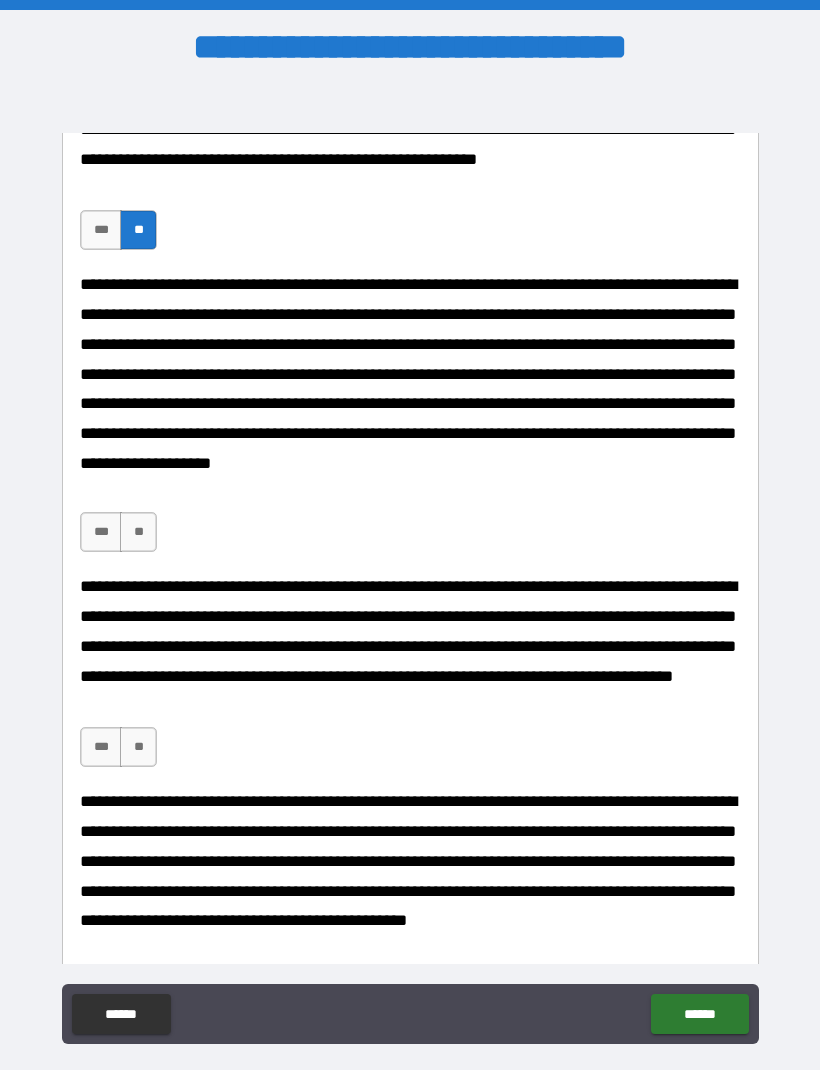 click on "**" at bounding box center [138, 532] 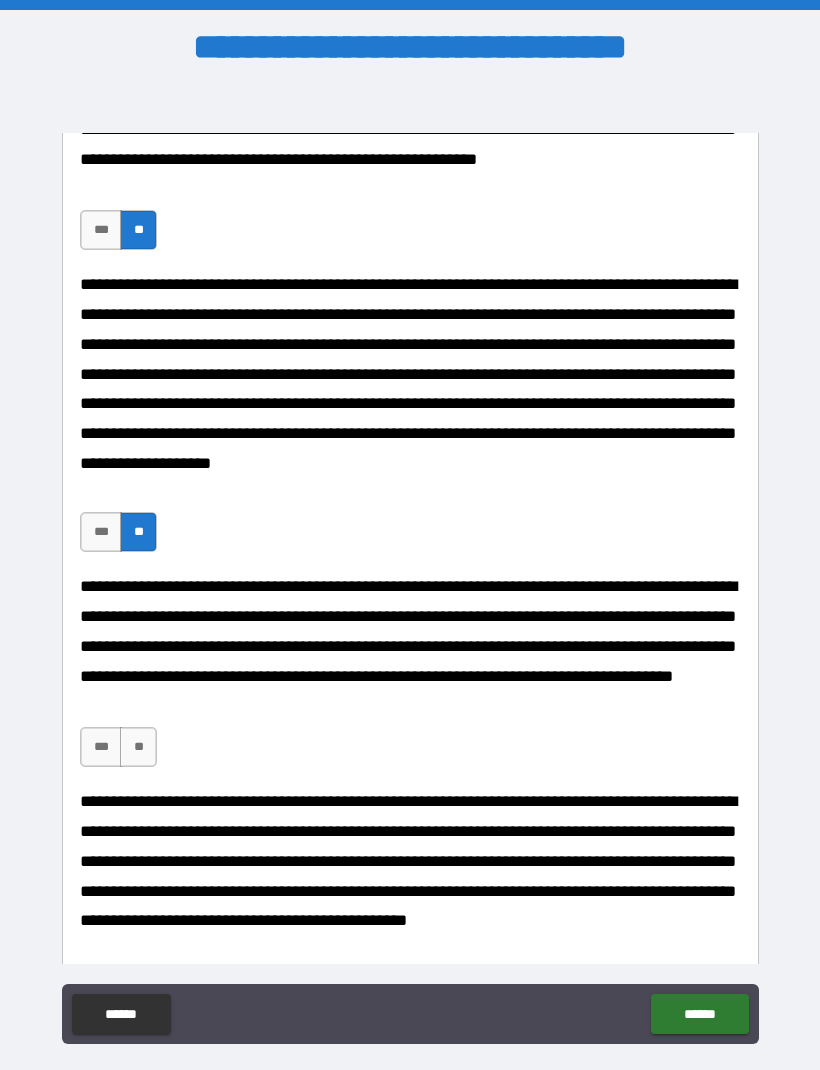 click on "***" at bounding box center (101, 747) 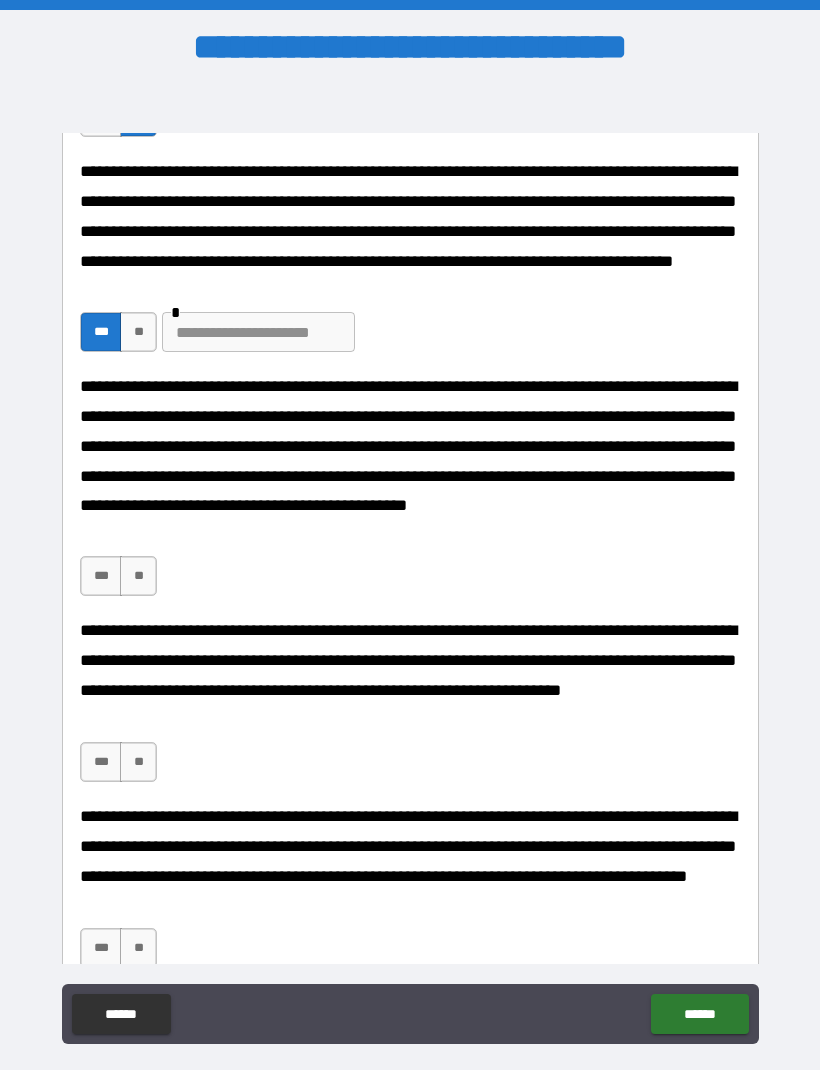 scroll, scrollTop: 1440, scrollLeft: 0, axis: vertical 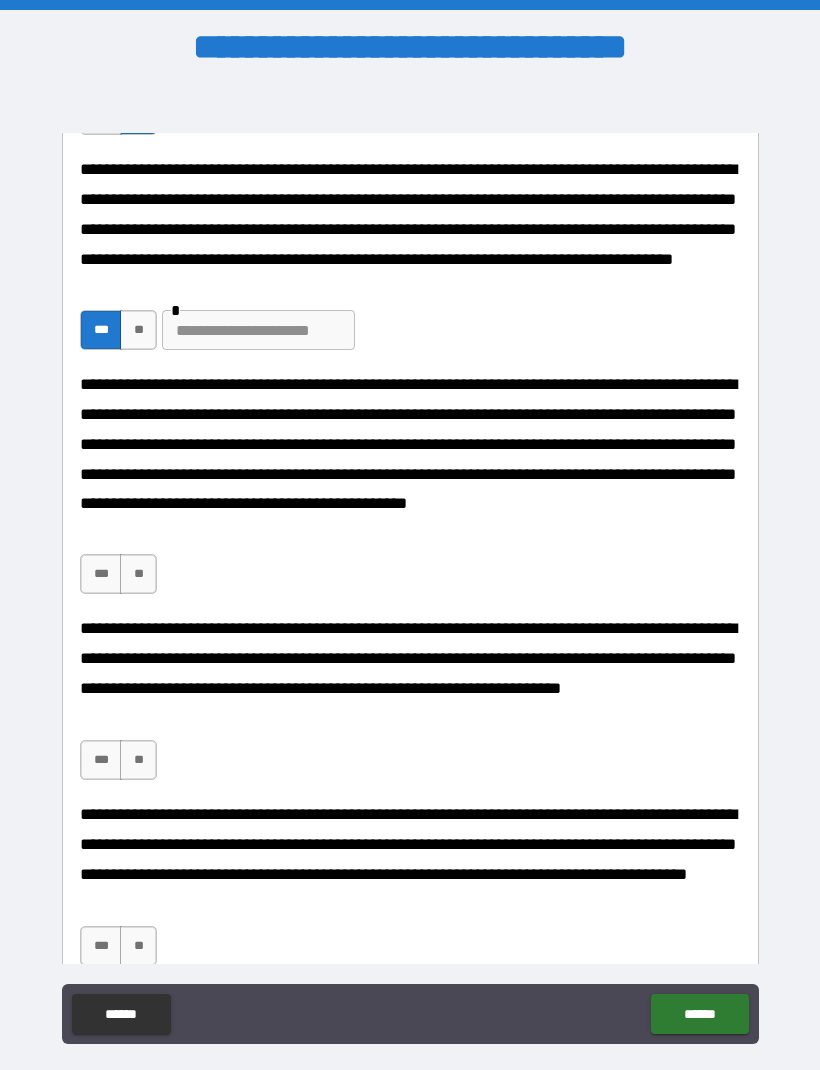 click on "***" at bounding box center (101, 574) 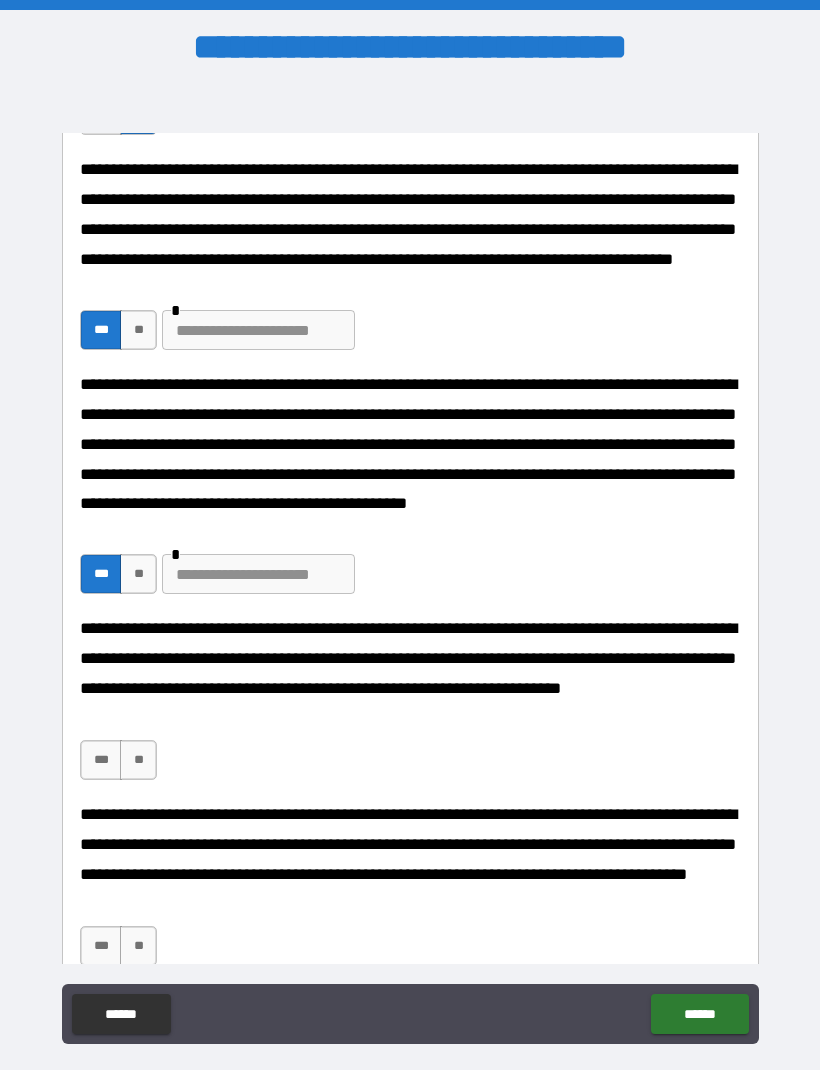 click on "**" at bounding box center (138, 760) 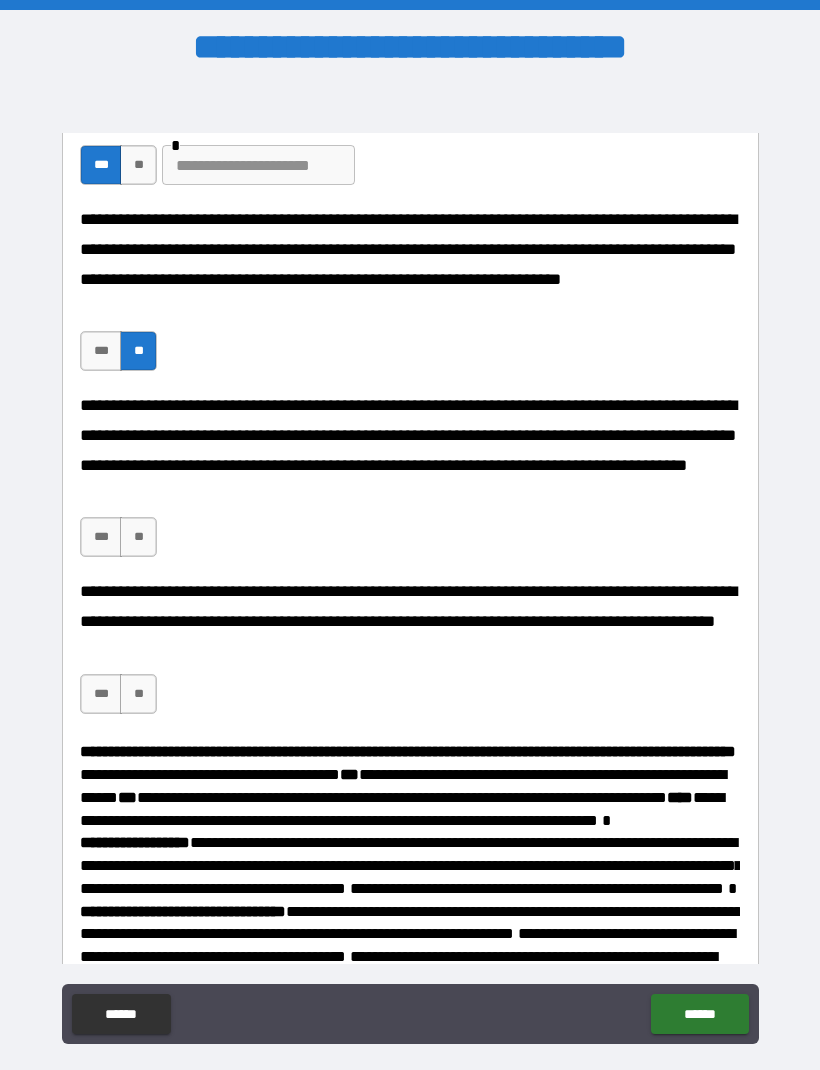 scroll, scrollTop: 1850, scrollLeft: 0, axis: vertical 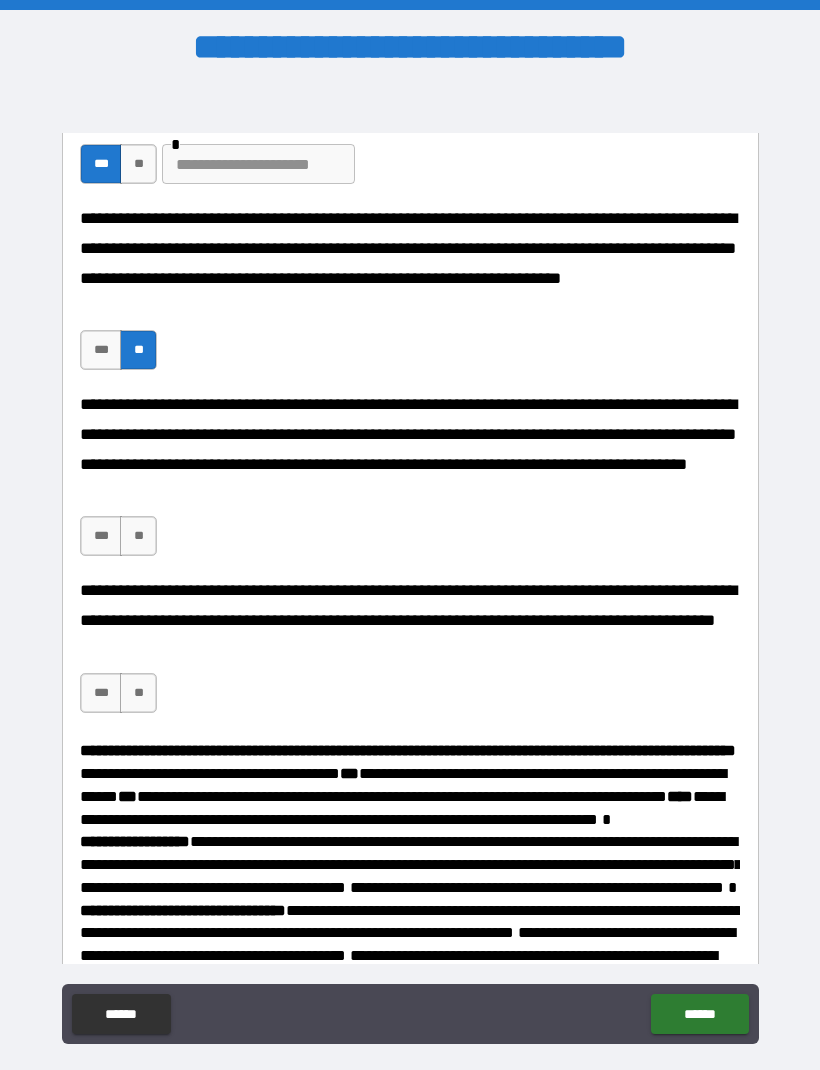click on "**" at bounding box center (138, 536) 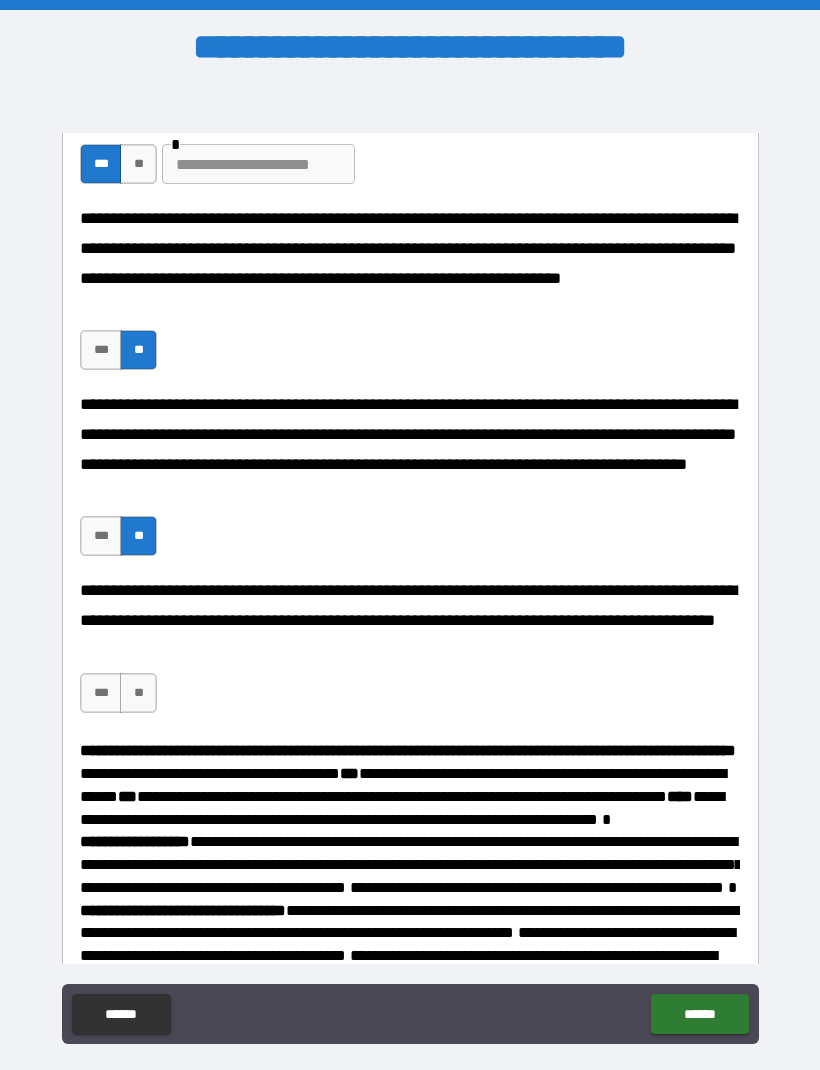 click on "**" at bounding box center (138, 693) 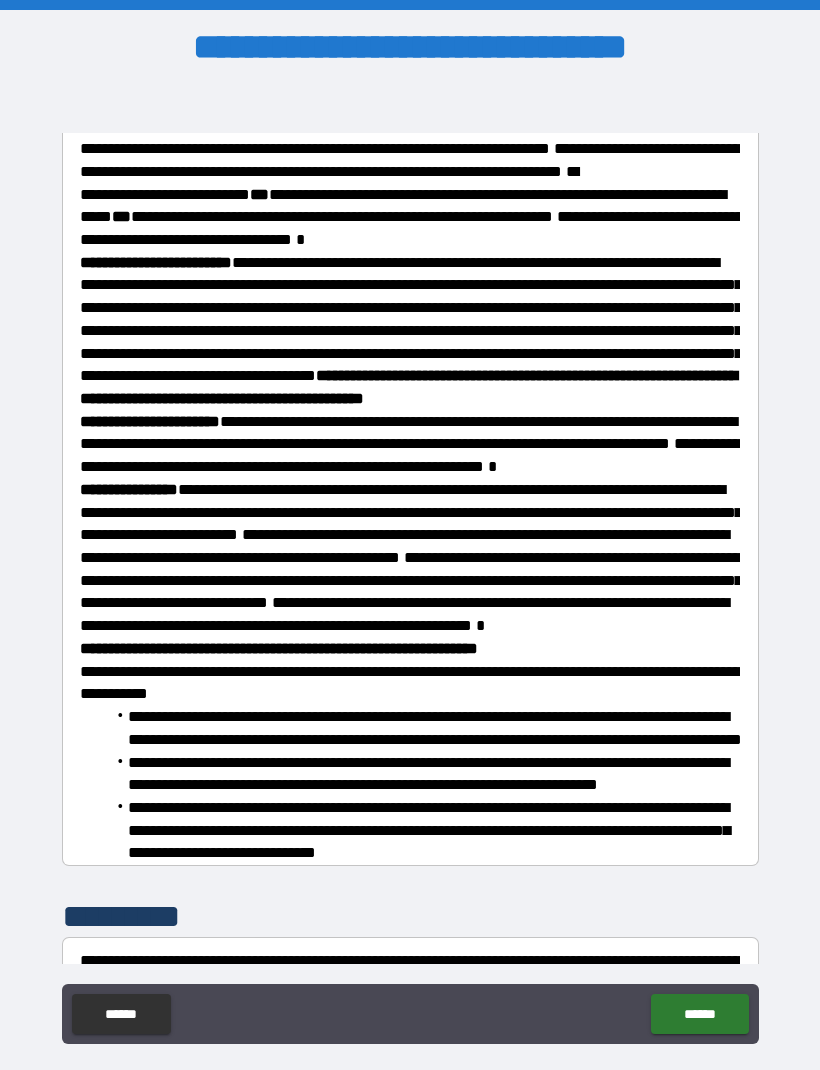 scroll, scrollTop: 3452, scrollLeft: 0, axis: vertical 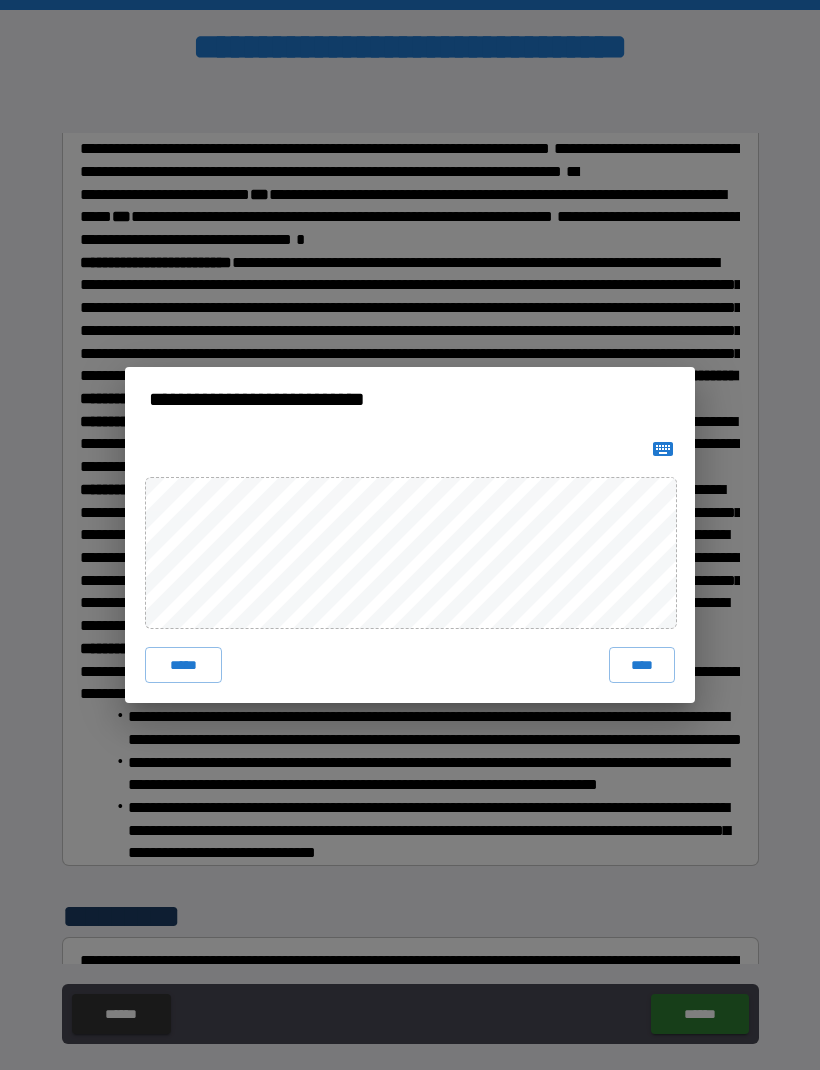 click on "****" at bounding box center (642, 665) 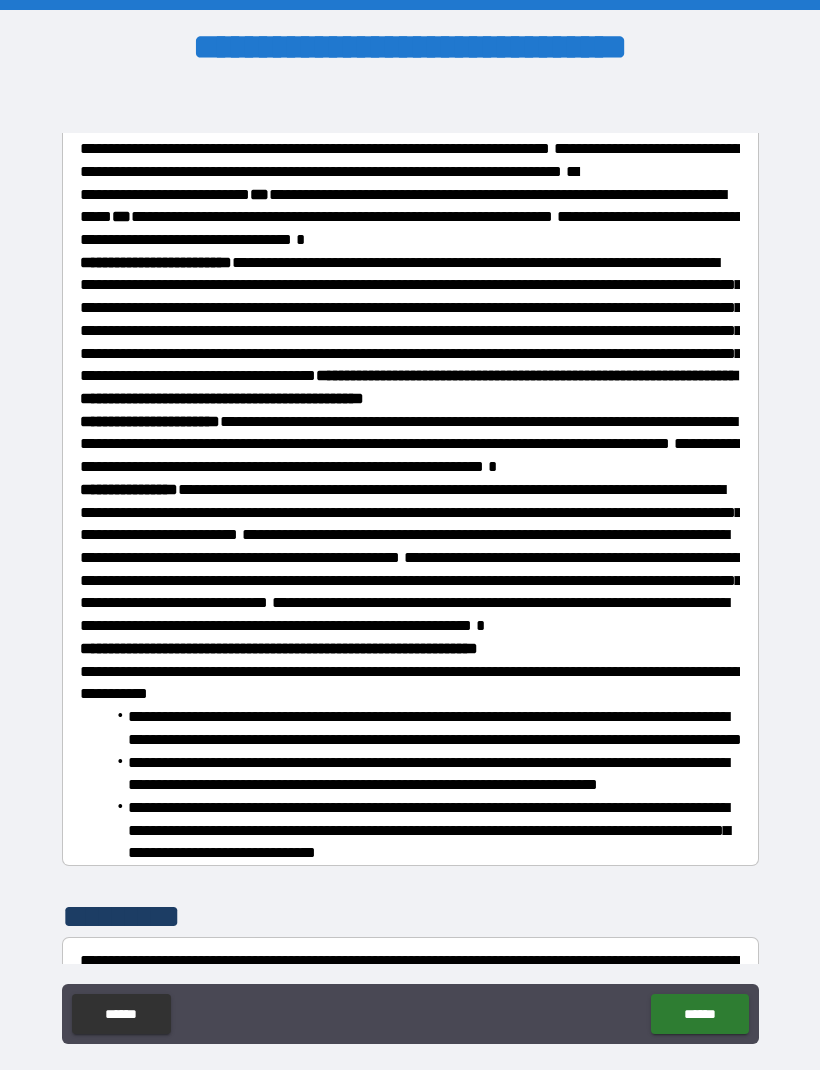 scroll, scrollTop: 3442, scrollLeft: 0, axis: vertical 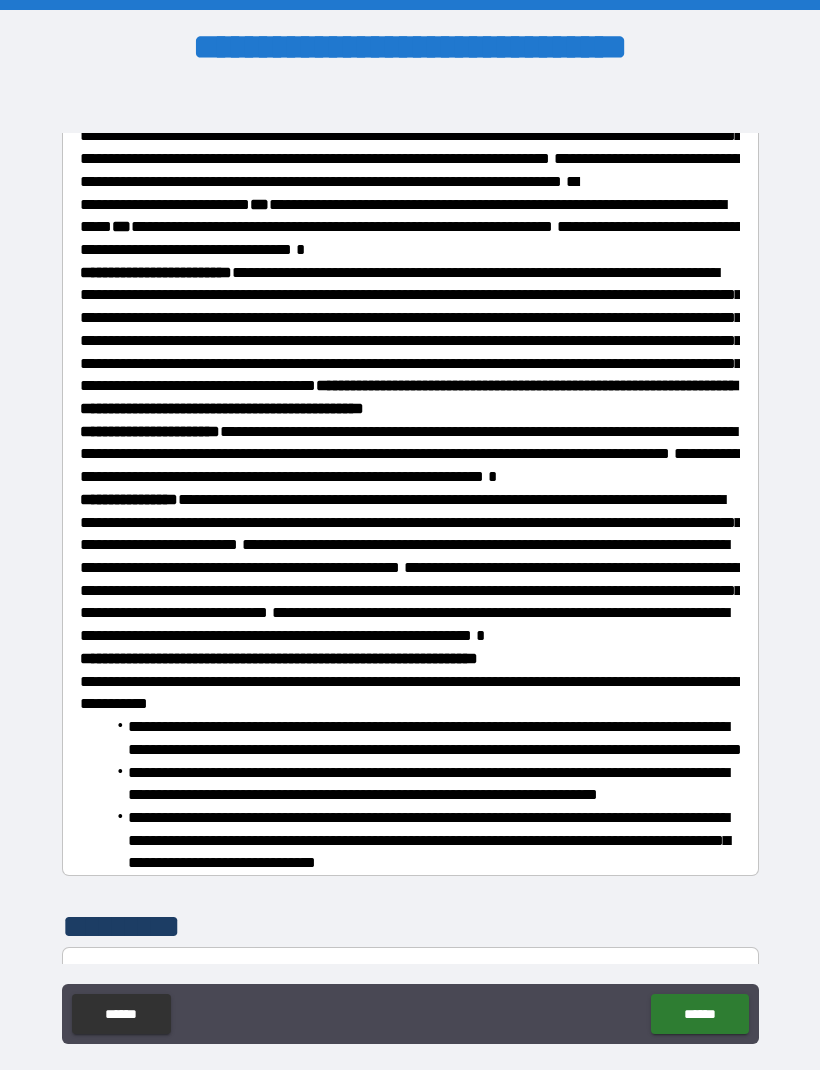 click on "**********" at bounding box center (410, 568) 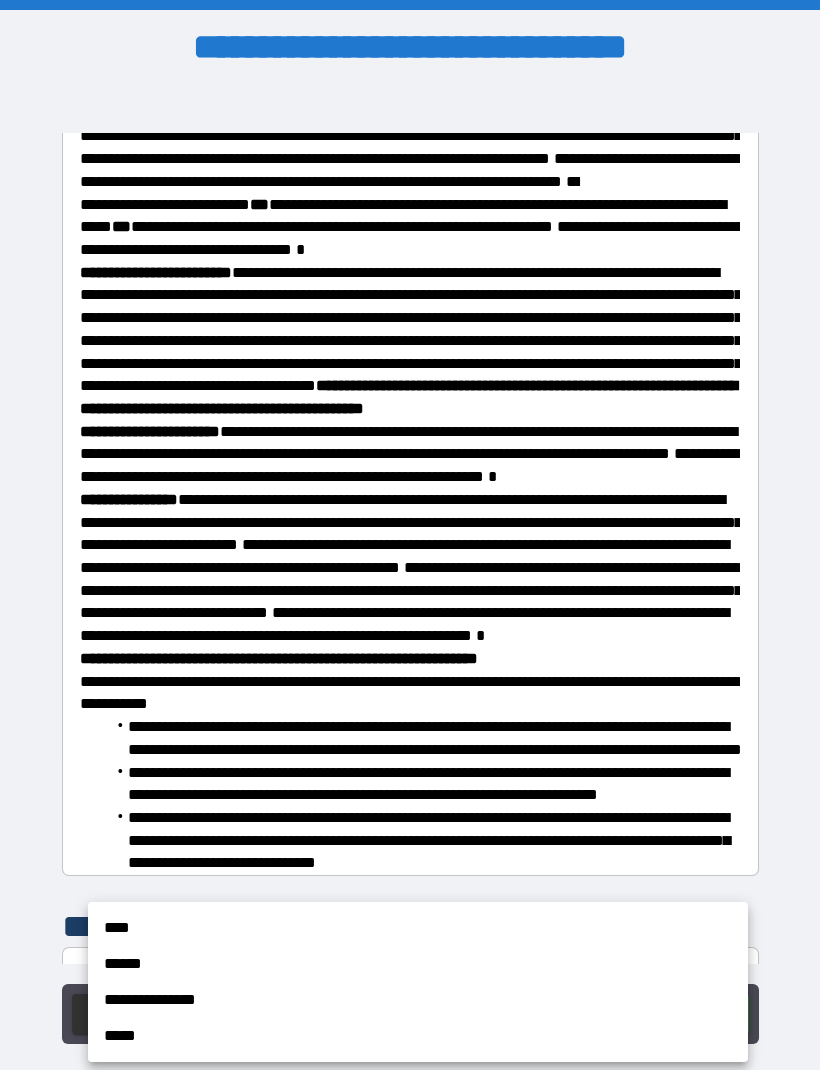 click on "****" at bounding box center [418, 928] 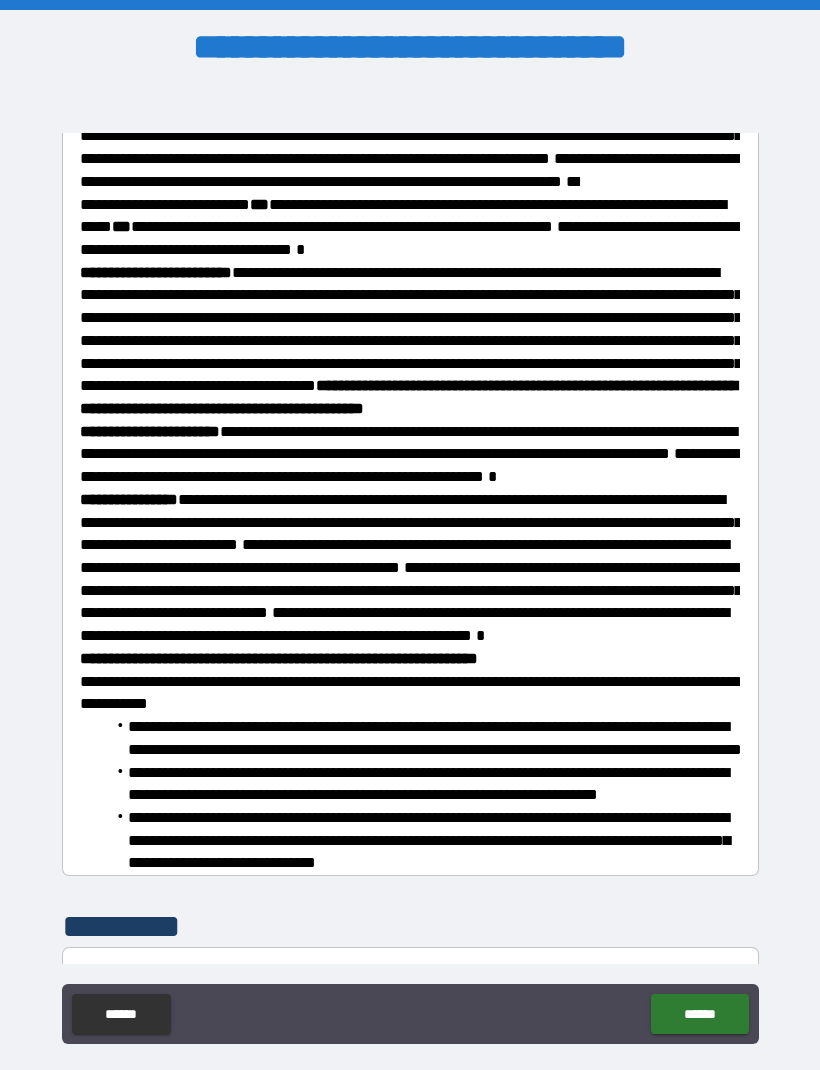 type on "****" 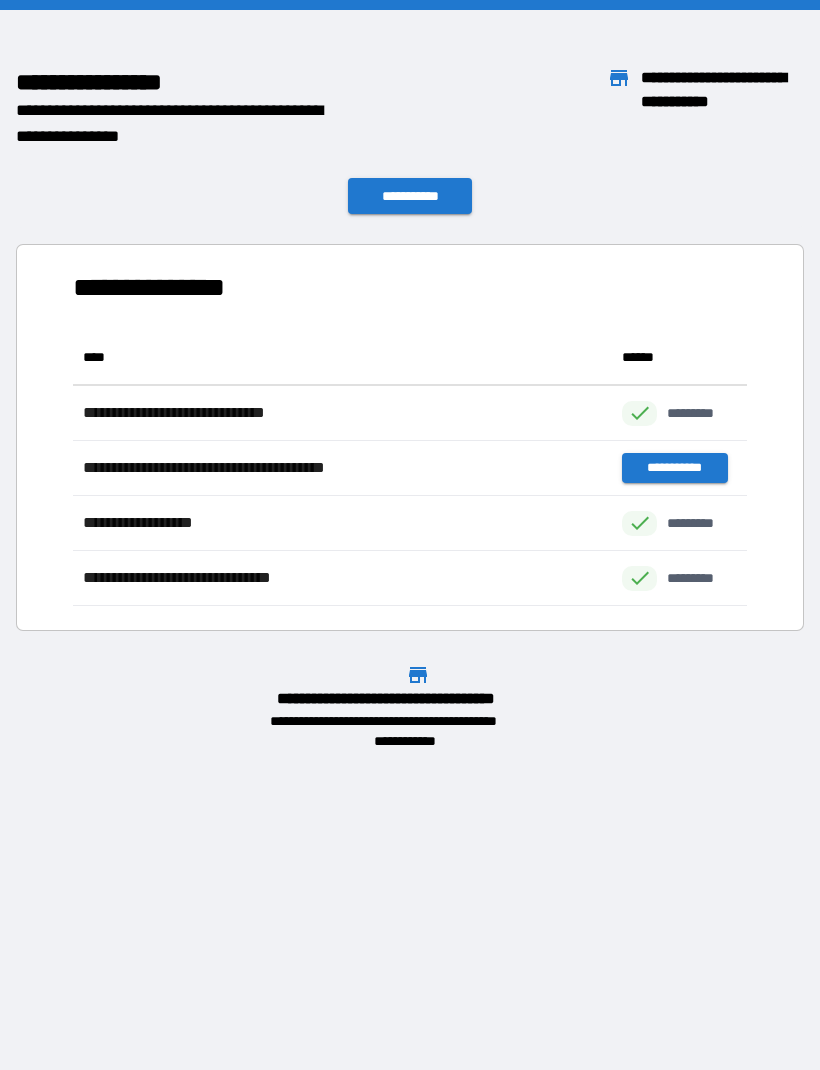 scroll, scrollTop: 276, scrollLeft: 674, axis: both 